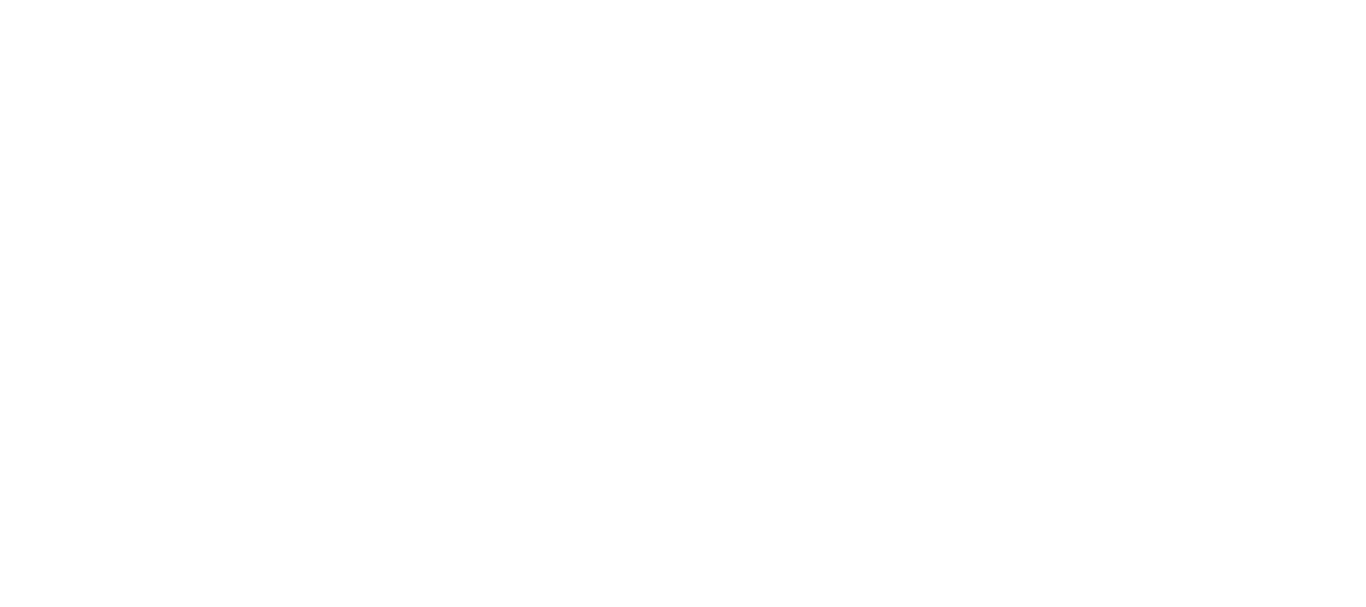 scroll, scrollTop: 0, scrollLeft: 0, axis: both 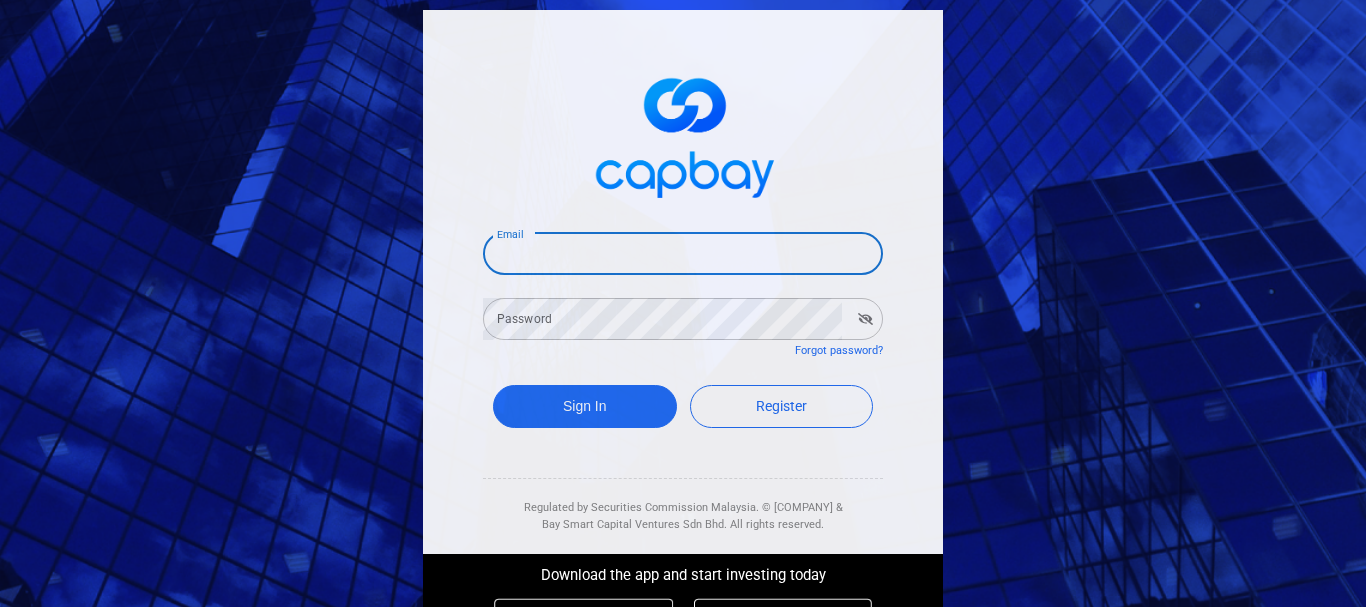 click on "Email" at bounding box center [683, 254] 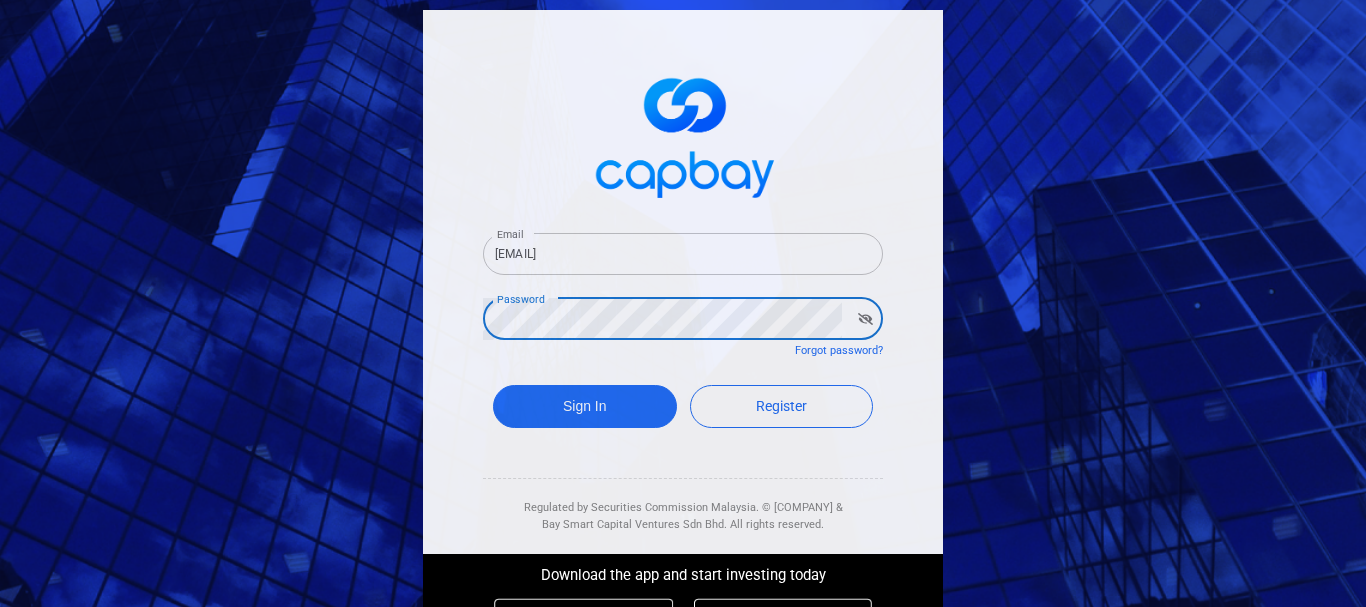 click on "Sign In" at bounding box center [585, 406] 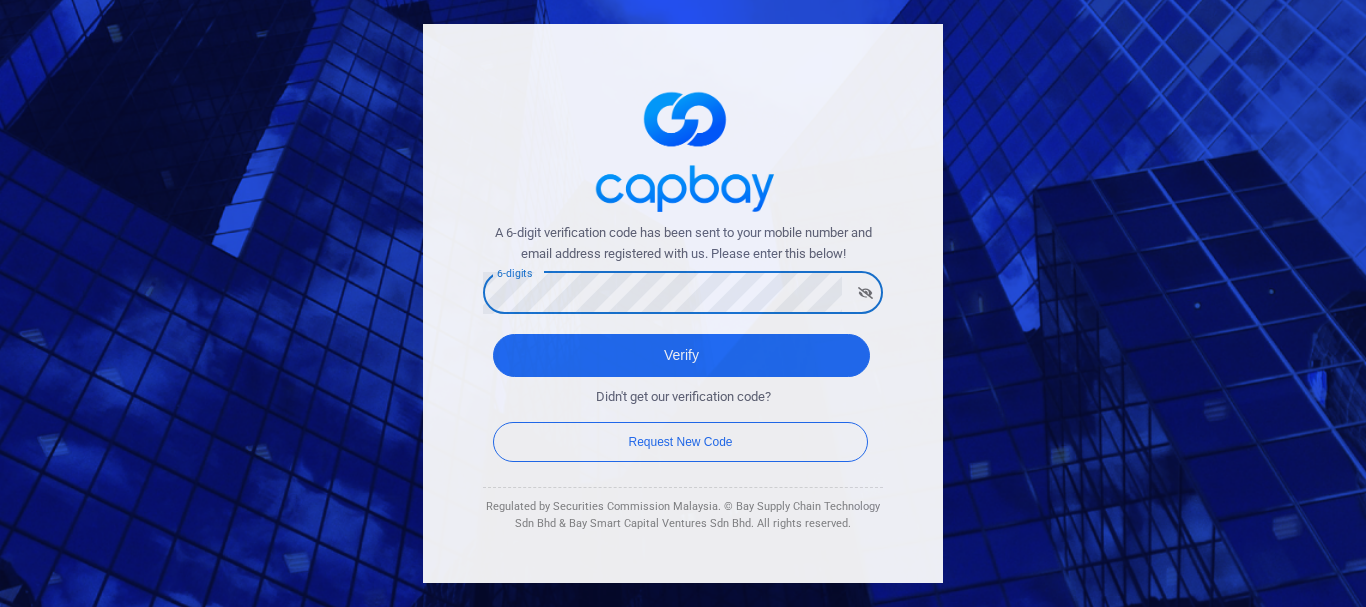 click on "Verify" at bounding box center [681, 355] 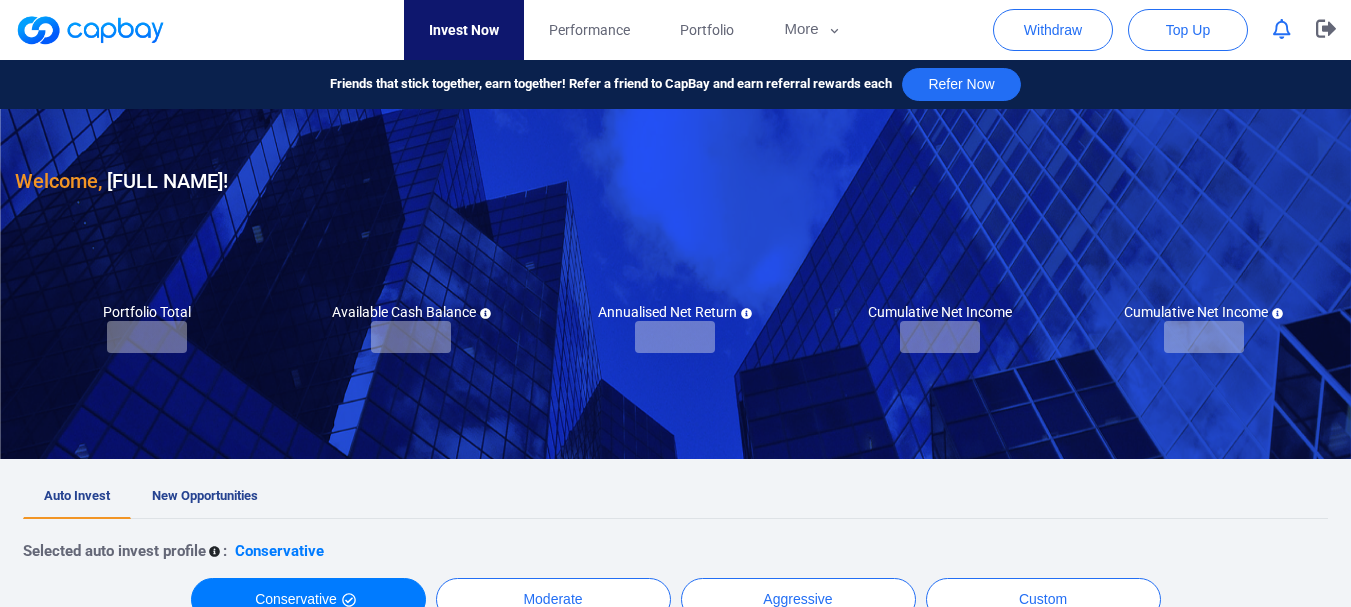 checkbox on "true" 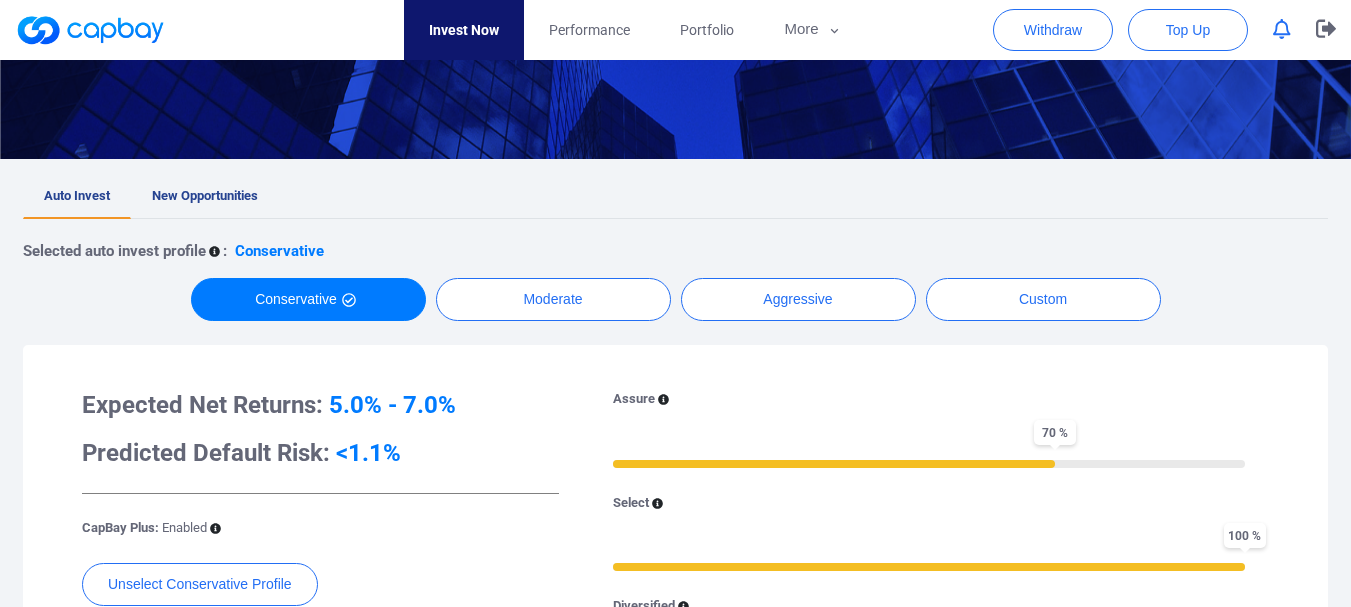 scroll, scrollTop: 0, scrollLeft: 0, axis: both 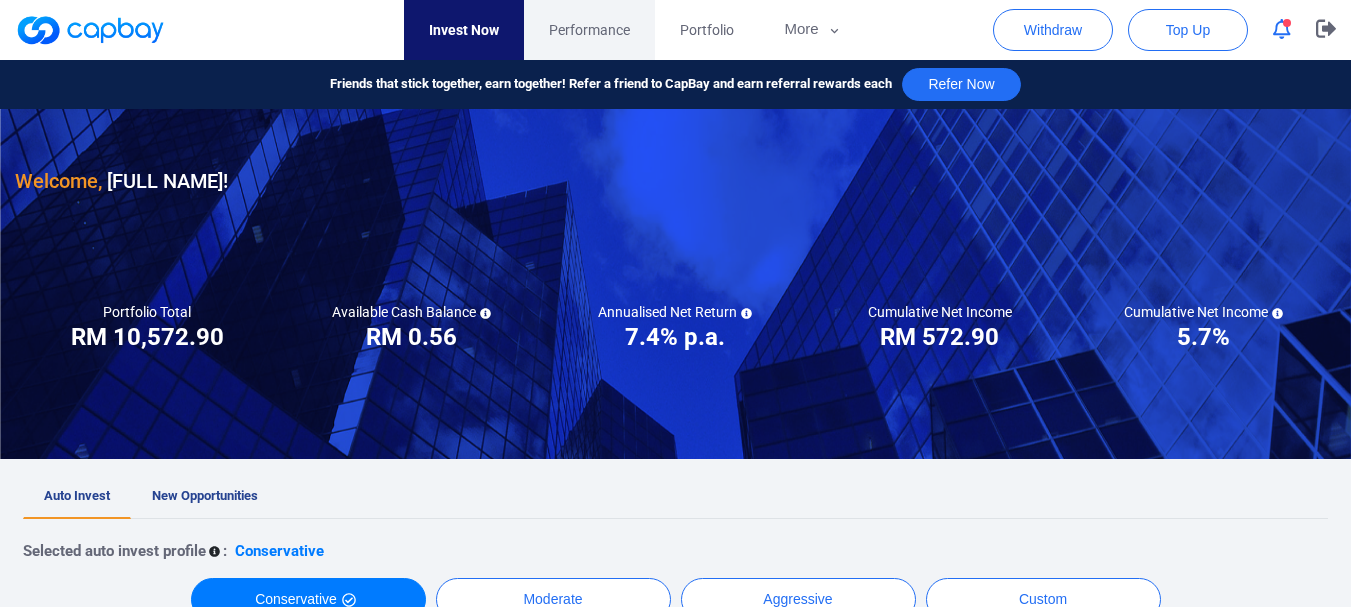 click on "Performance" at bounding box center (589, 30) 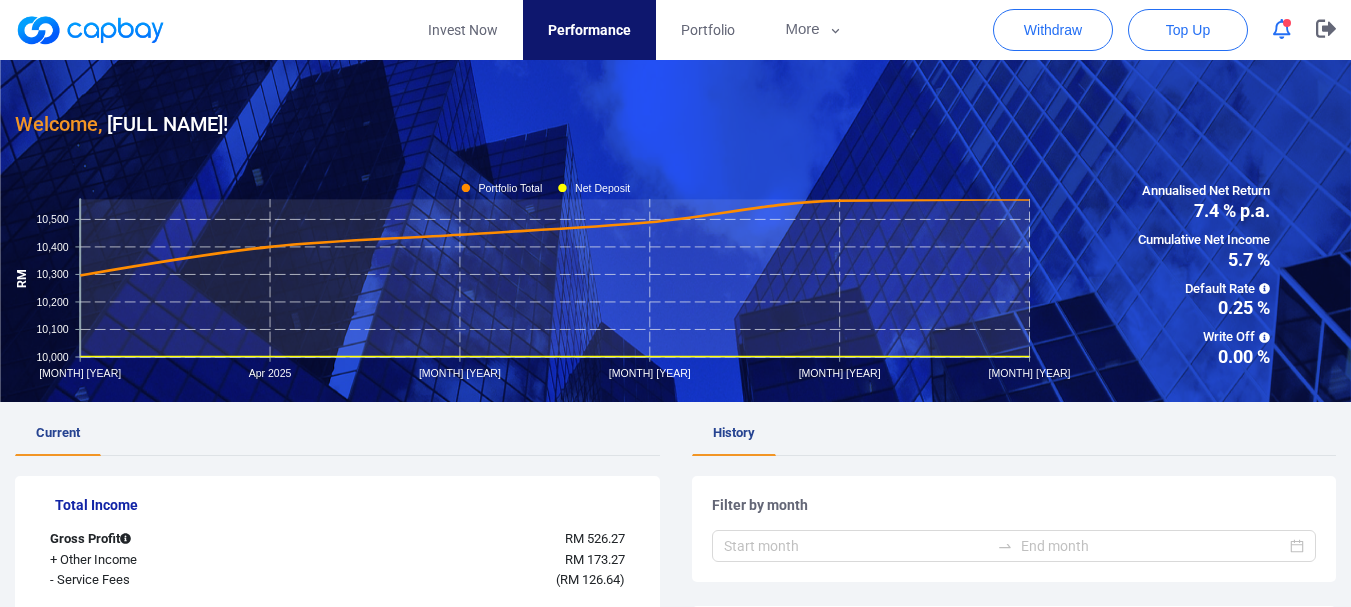 scroll, scrollTop: 0, scrollLeft: 0, axis: both 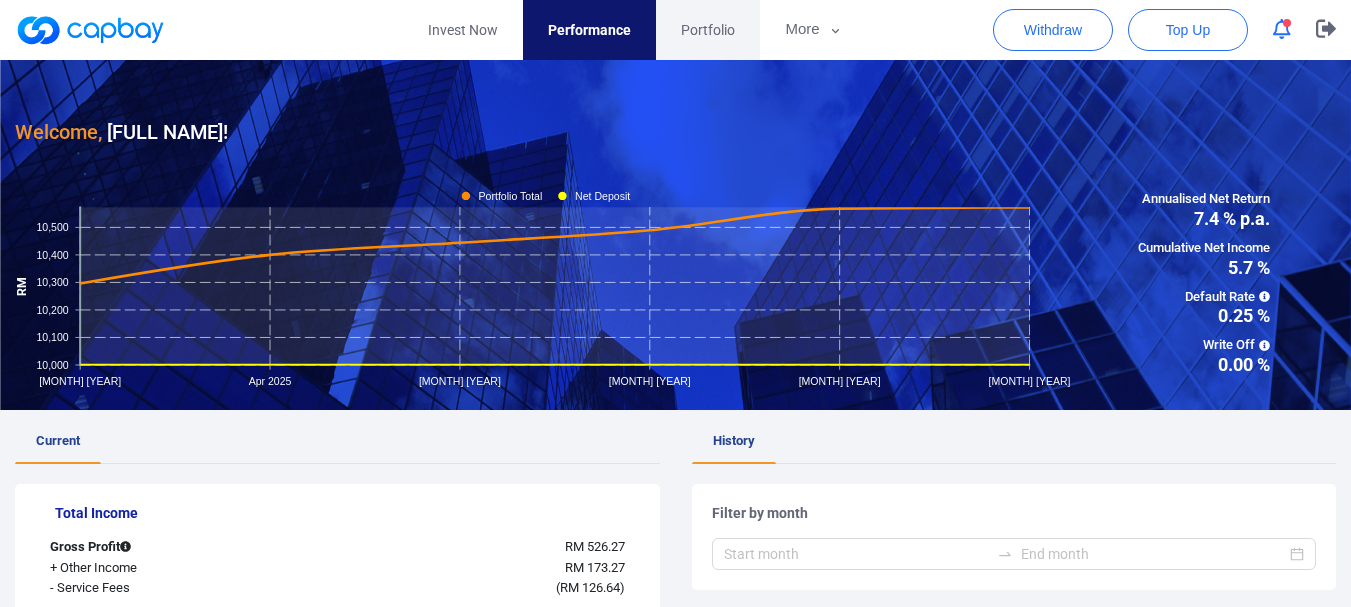 click on "Portfolio" at bounding box center (708, 30) 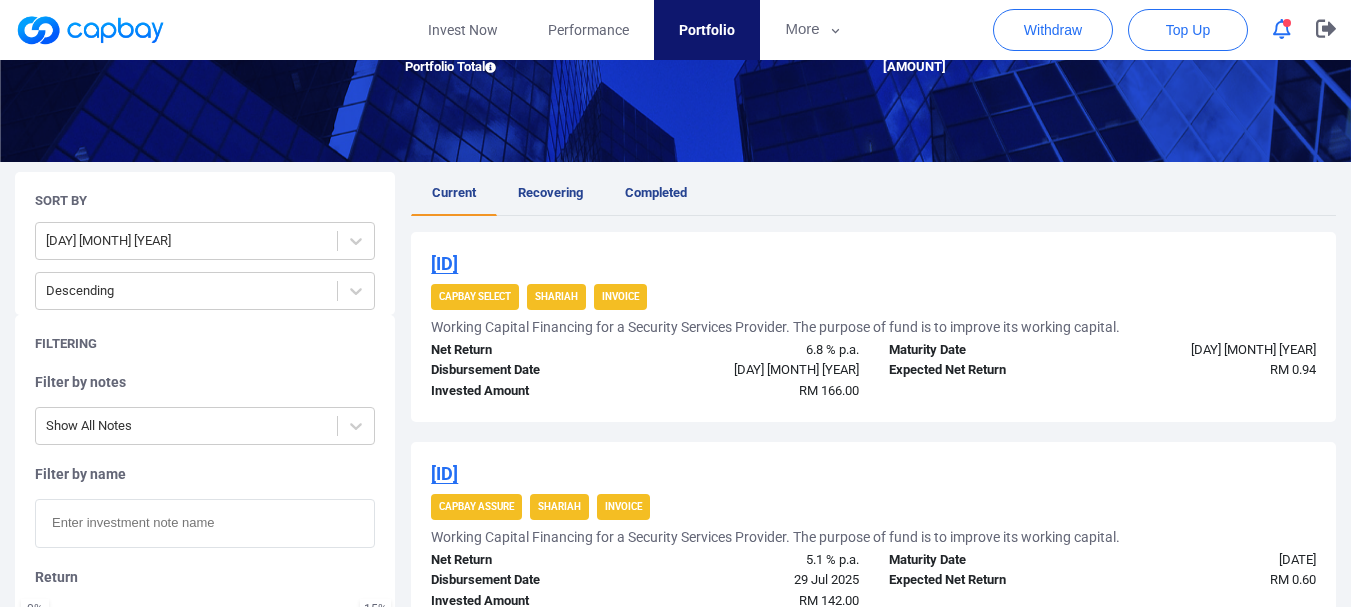 scroll, scrollTop: 300, scrollLeft: 0, axis: vertical 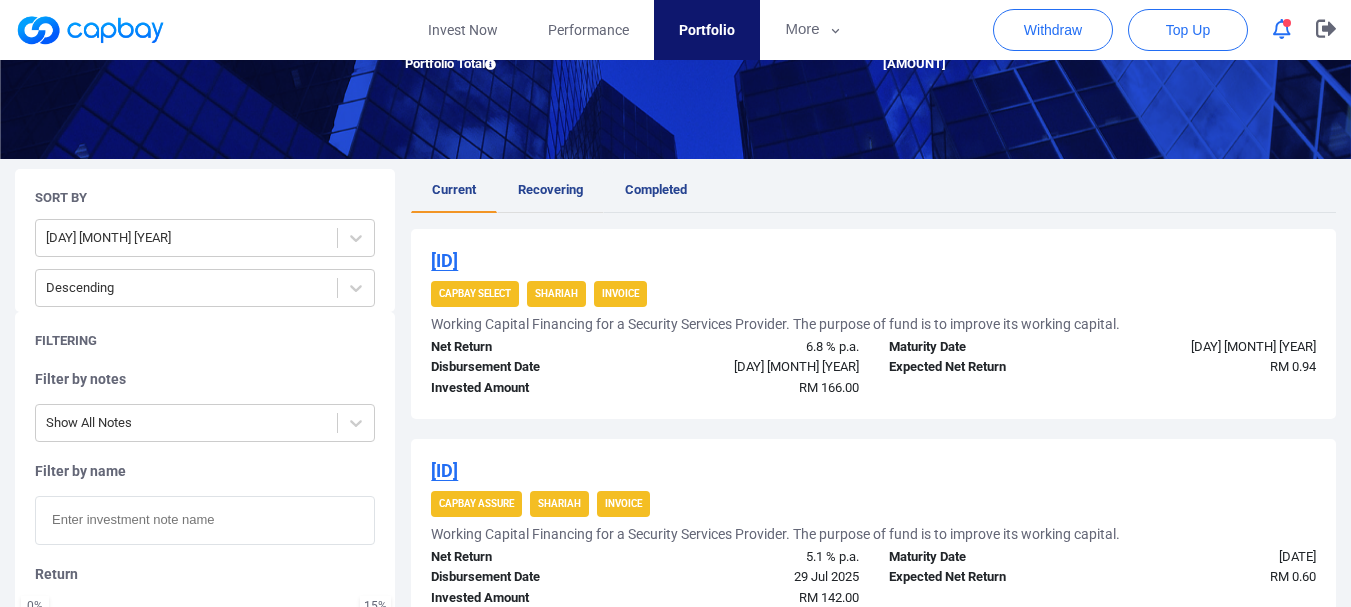 click on "Recovering" at bounding box center [550, 189] 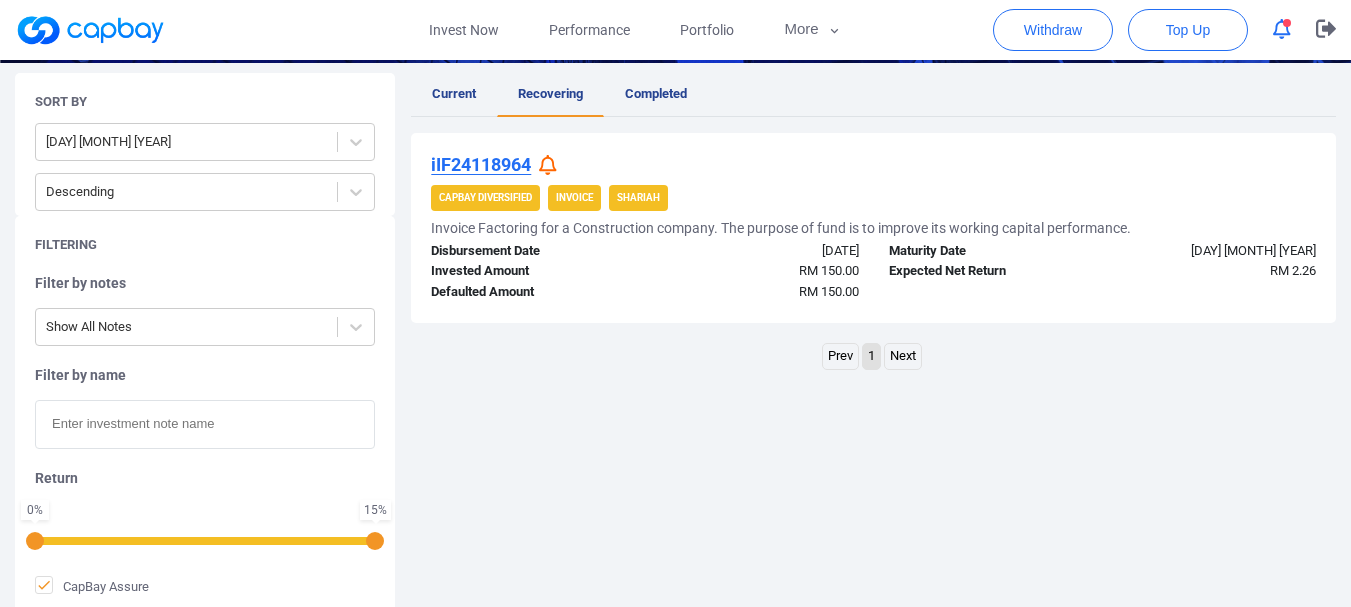 scroll, scrollTop: 400, scrollLeft: 0, axis: vertical 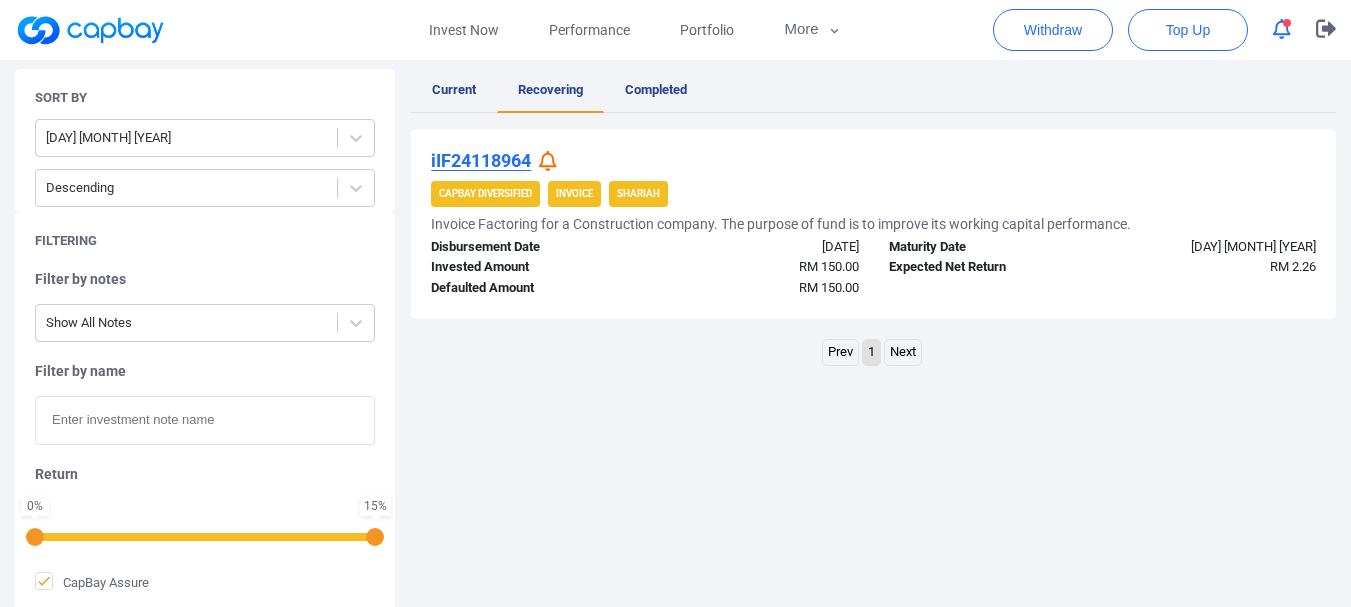 click 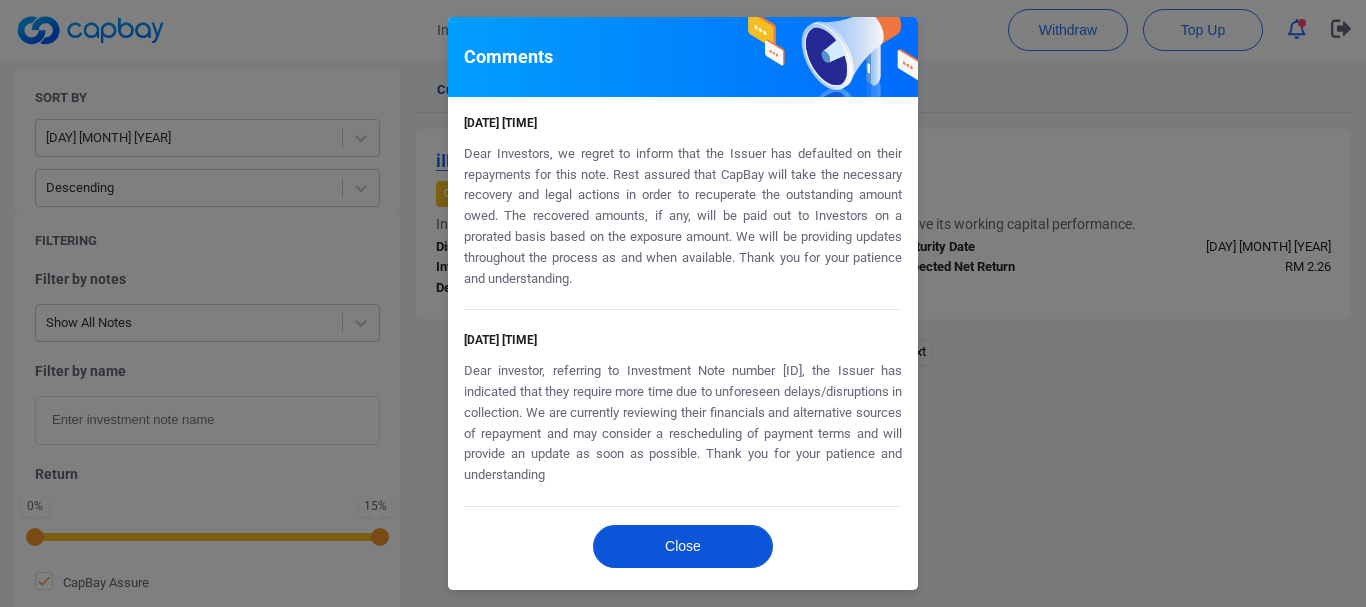 click on "Close" at bounding box center (683, 546) 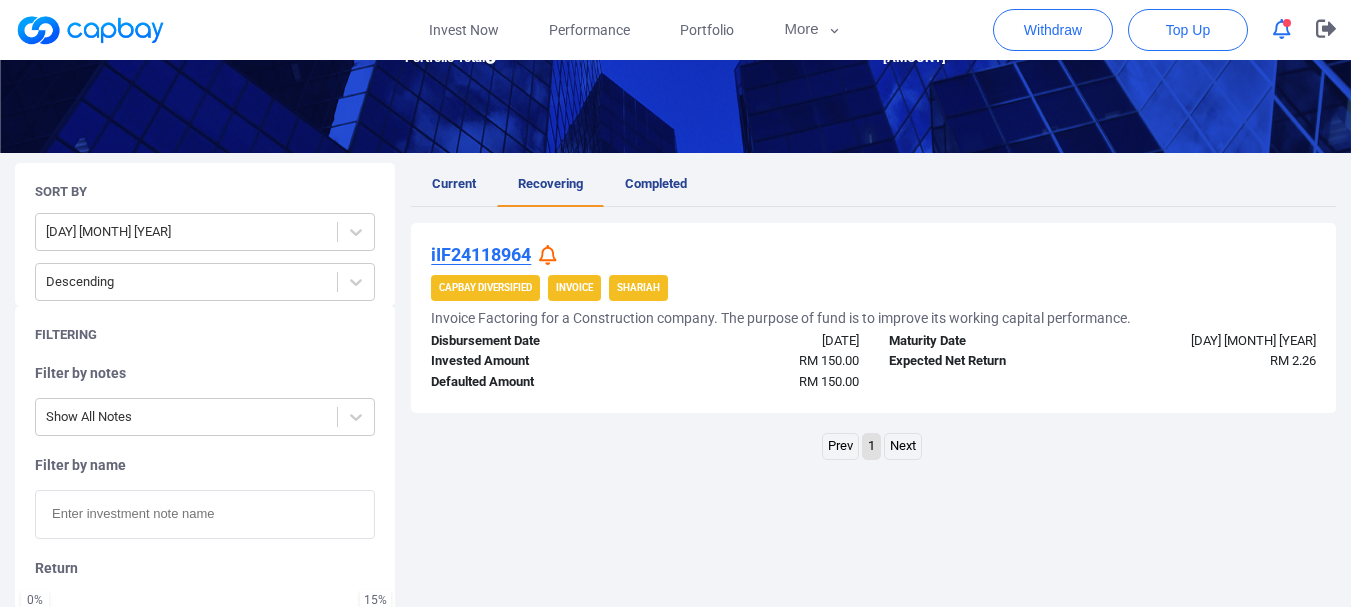 scroll, scrollTop: 200, scrollLeft: 0, axis: vertical 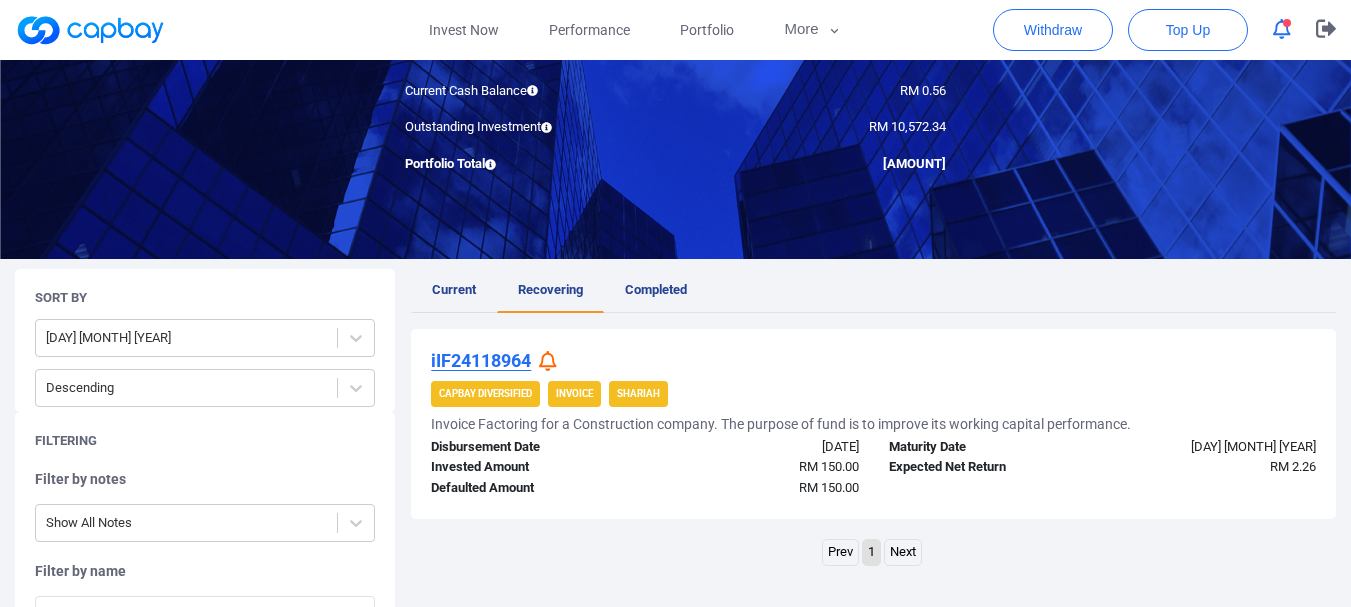 click on "Current" at bounding box center (454, 289) 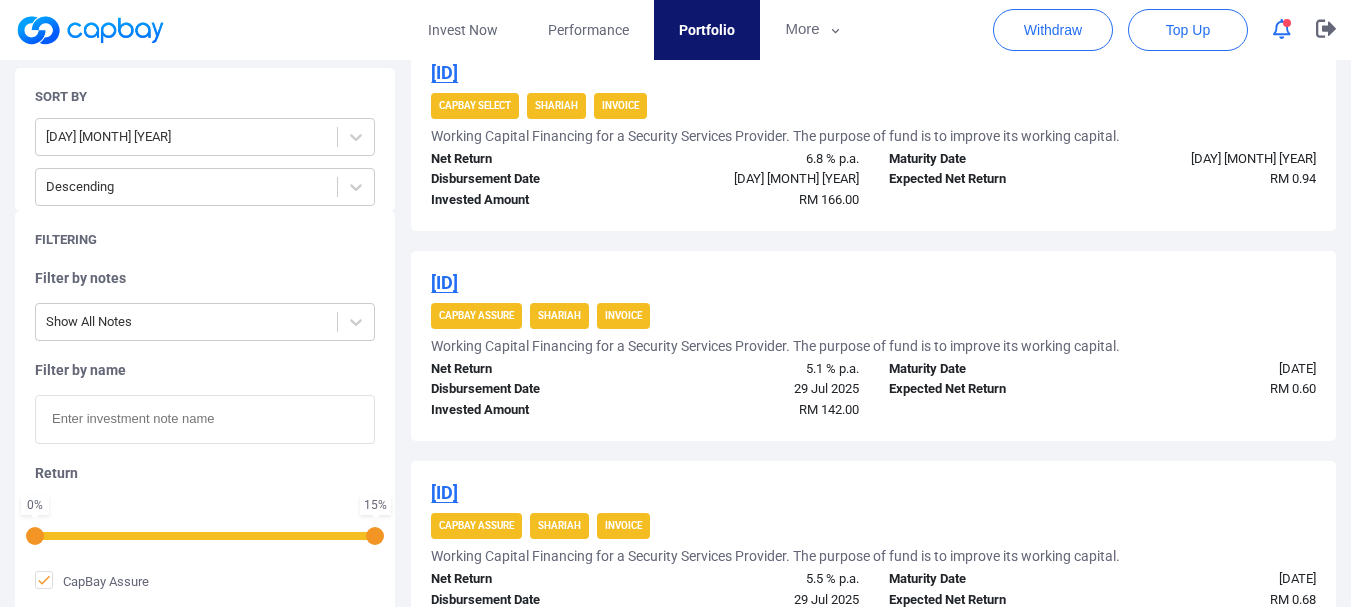 scroll, scrollTop: 300, scrollLeft: 0, axis: vertical 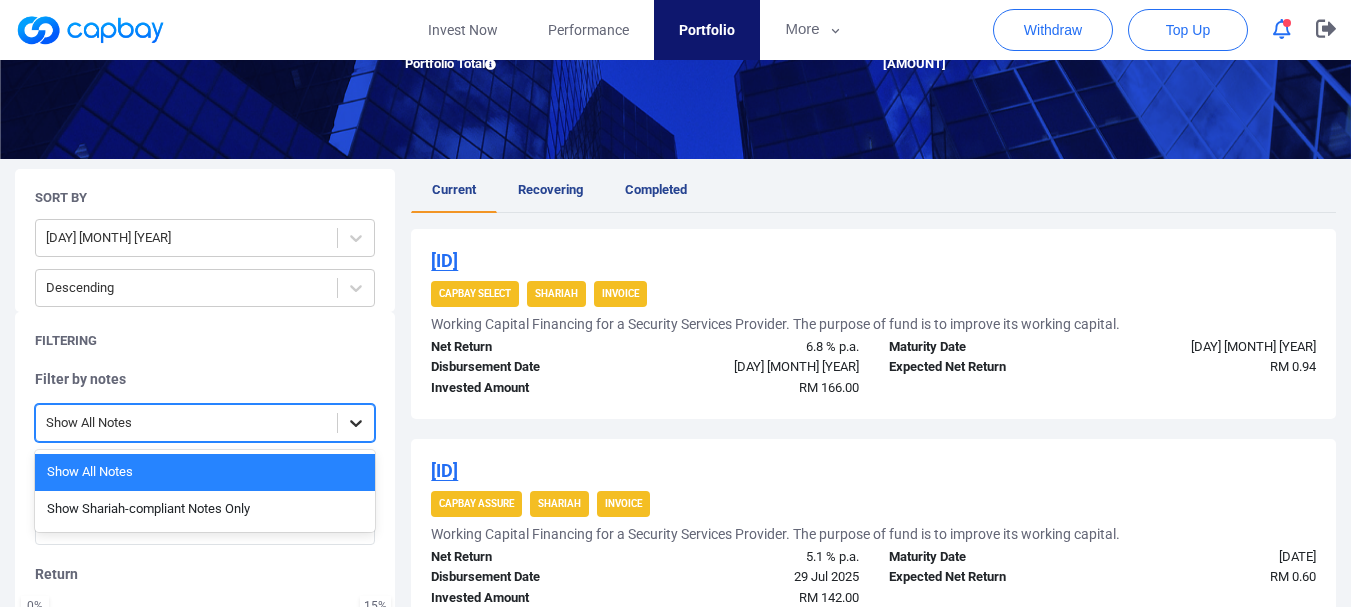 click 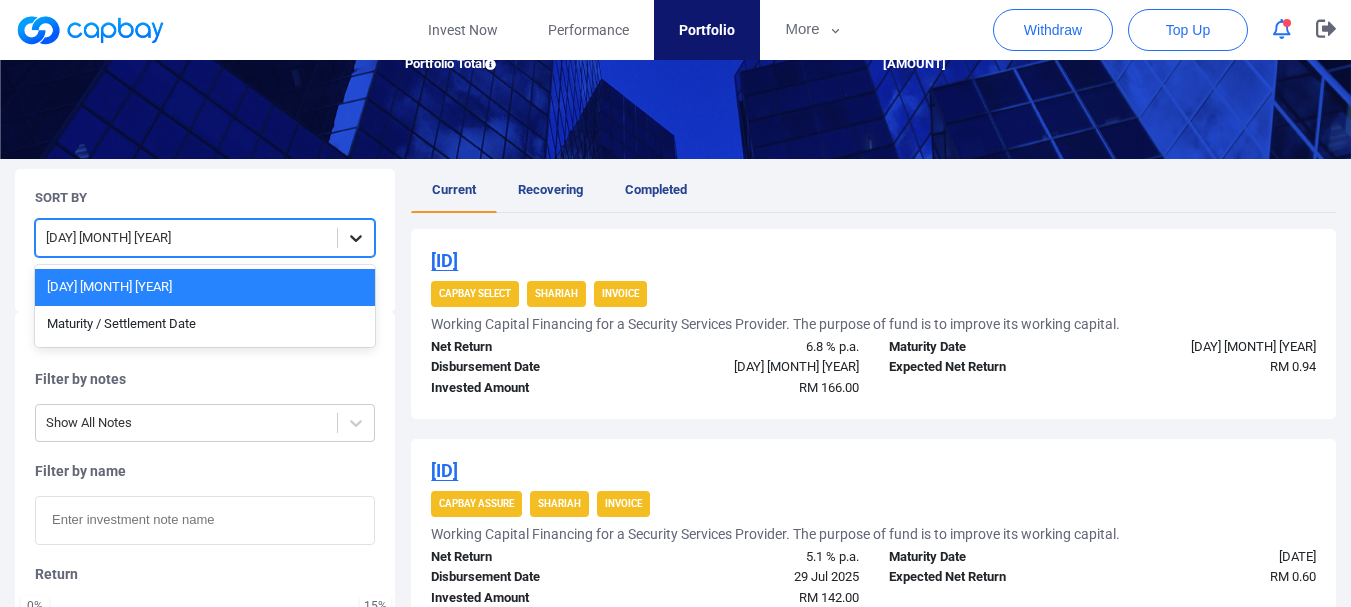 click 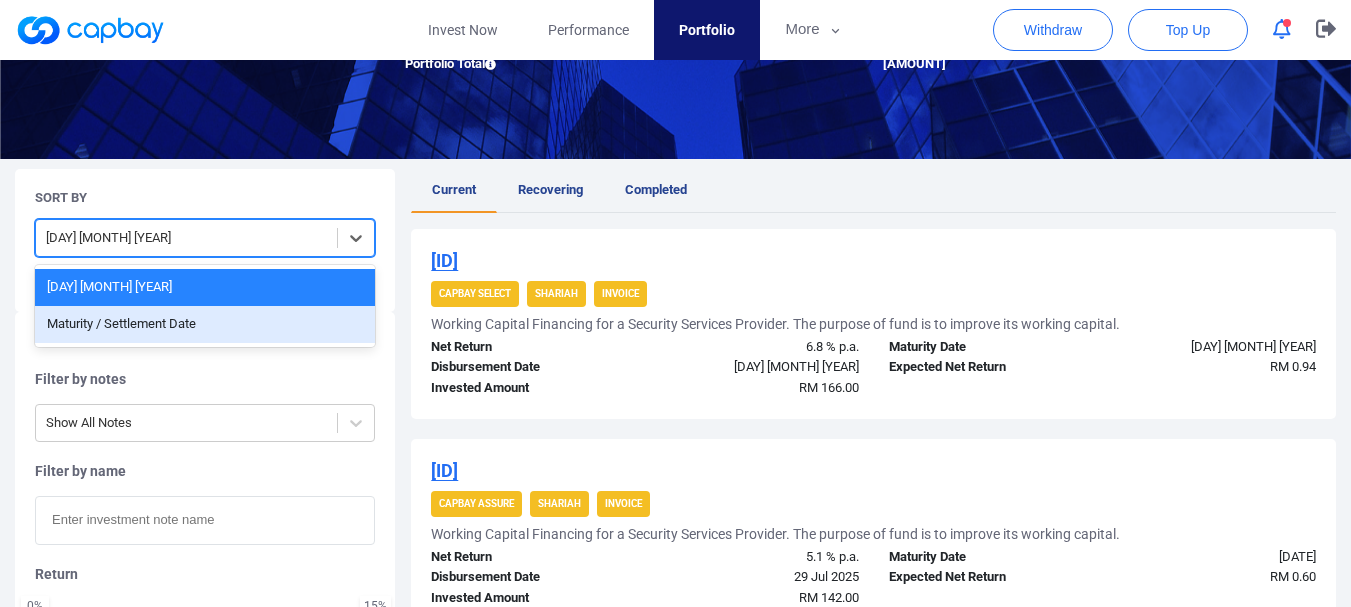 click on "Maturity / Settlement Date" at bounding box center [205, 324] 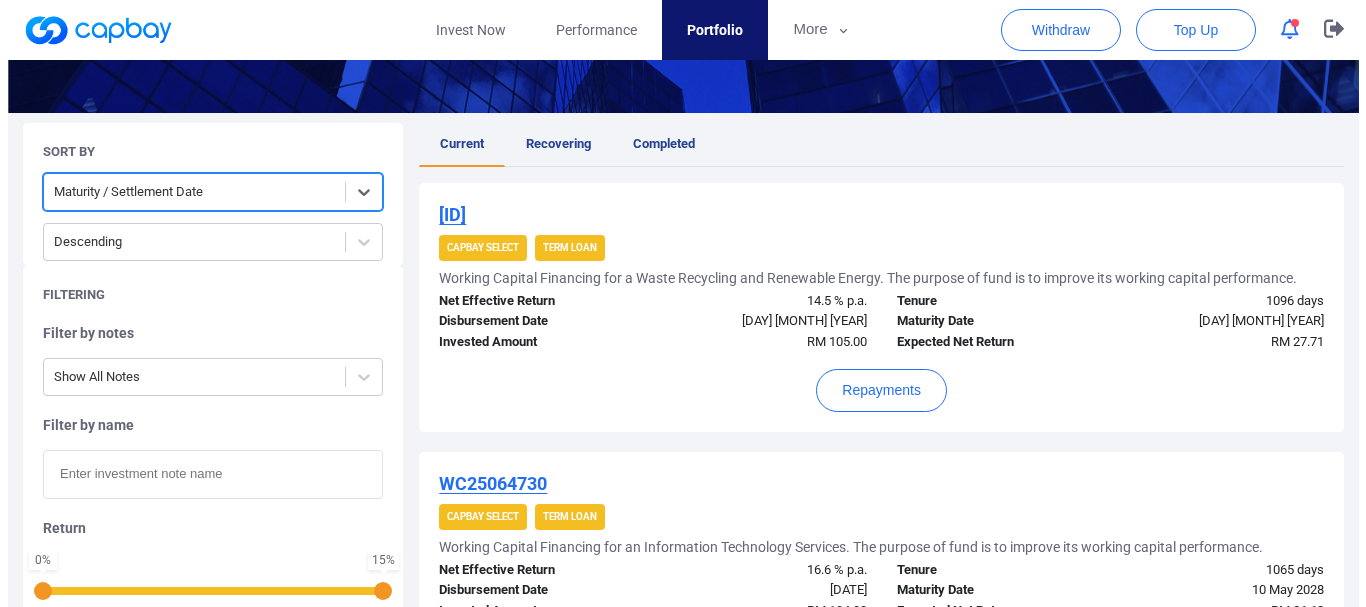 scroll, scrollTop: 400, scrollLeft: 0, axis: vertical 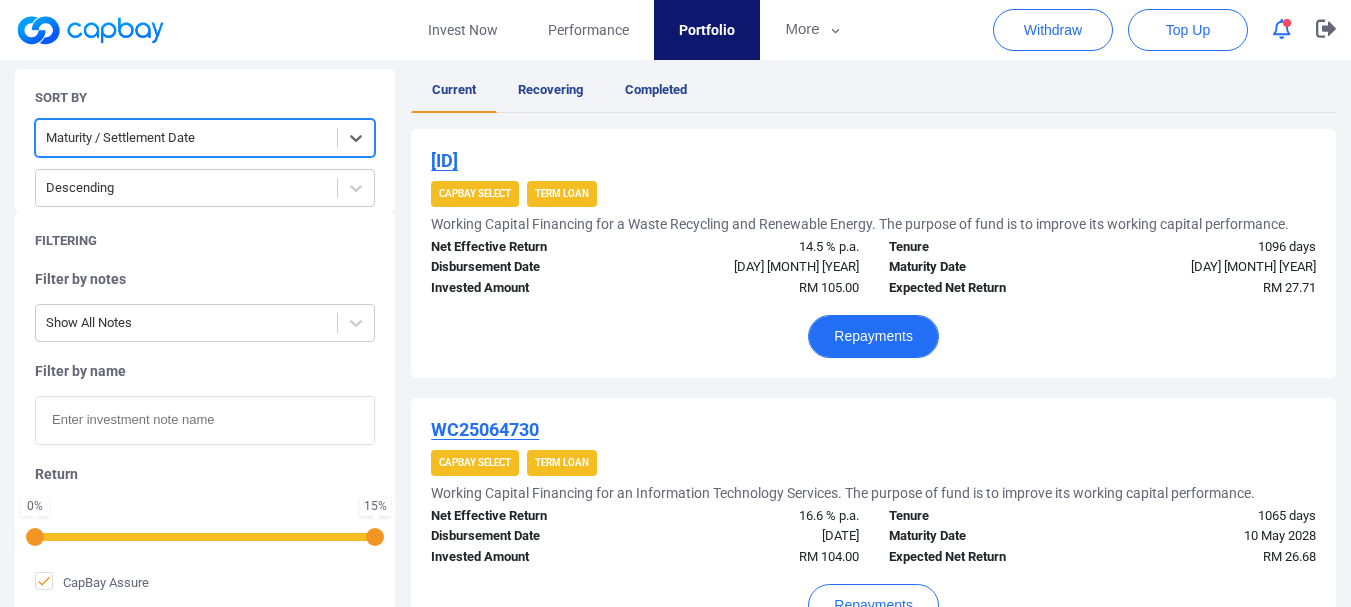 click on "Repayments" at bounding box center (873, 336) 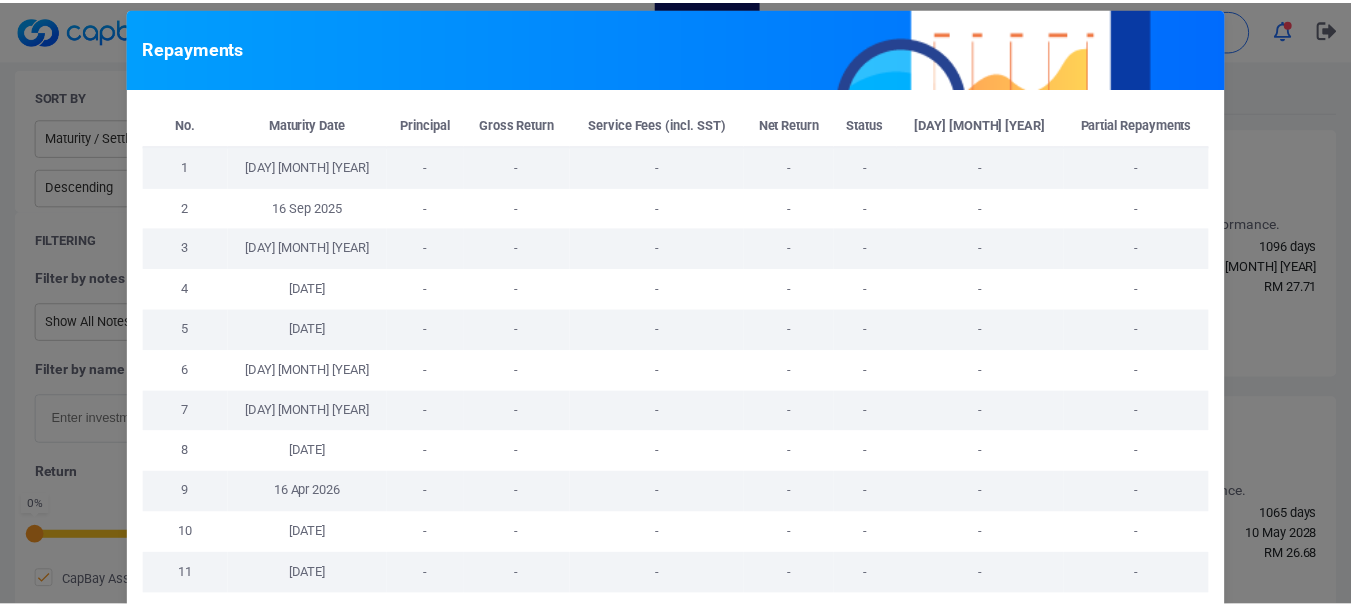 scroll, scrollTop: 0, scrollLeft: 0, axis: both 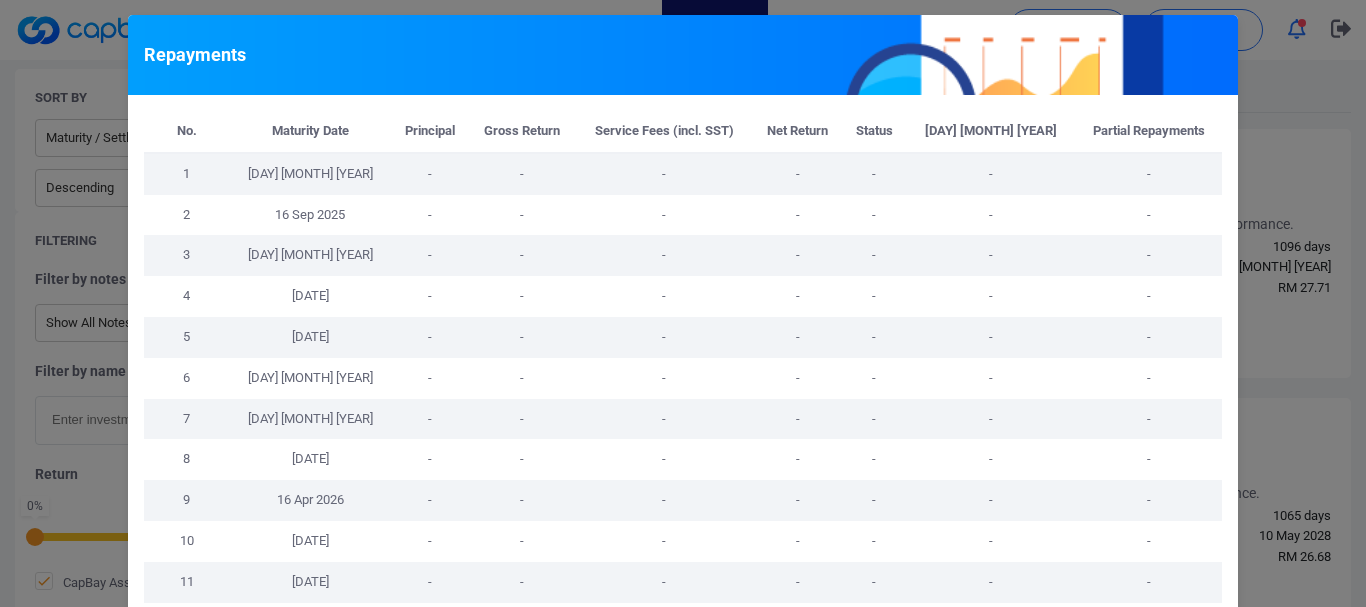 click on "Repayments No. Maturity Date Principal Gross Return Service Fees (incl. SST) Net Return Status Final Settlement Date Partial Repayments 1 [DATE] - - - - - - - 2 16 Sep 2025 - - - - - - - 3 16 Oct 2025 - - - - - - - 4 16 Nov 2025 - - - - - - - 5 16 Dec 2025 - - - - - - - 6 16 Jan 2026 - - - - - - - 7 16 Feb 2026 - - - - - - - 8 16 Mar 2026 - - - - - - - 9 16 Apr 2026 - - - - - - - 10 16 May 2026 - - - - - - - 11 16 Jun 2026 - - - - - - - 12 16 Jul 2026 - - - - - - - 13 16 Aug 2026 - - - - - - - 14 16 Sep 2026 - - - - - - - 15 16 Oct 2026 - - - - - - - 16 16 Nov 2026 - - - - - - - 17 16 Dec 2026 - - - - - - - 18 16 Jan 2027 - - - - - - - 19 16 Feb 2027 - - - - - - - 20 16 Mar 2027 - - - - - - - 21 16 Apr 2027 - - - - - - - 22 16 May 2027 - - - - - - - 23 16 Jun 2027 - - - - - - - 24 16 Jul 2027 - - - - - - - 25 16 Aug 2027 - - - - - - - 26 16 Sep 2027 - - - - - - - 27 16 Oct 2027 - - - - - - - 28 16 Nov 2027 - - - - - - - 29 16 Dec 2027 - - - - - - - 30 16 Jan 2028 - - - - - -" at bounding box center [683, 303] 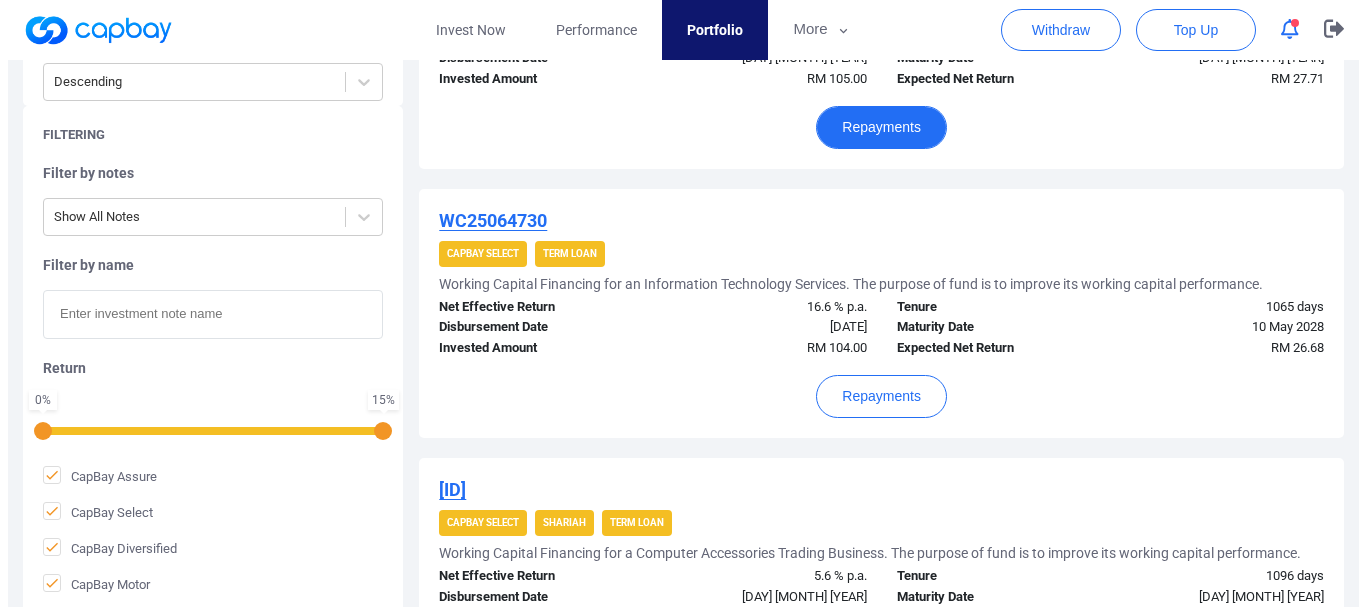 scroll, scrollTop: 700, scrollLeft: 0, axis: vertical 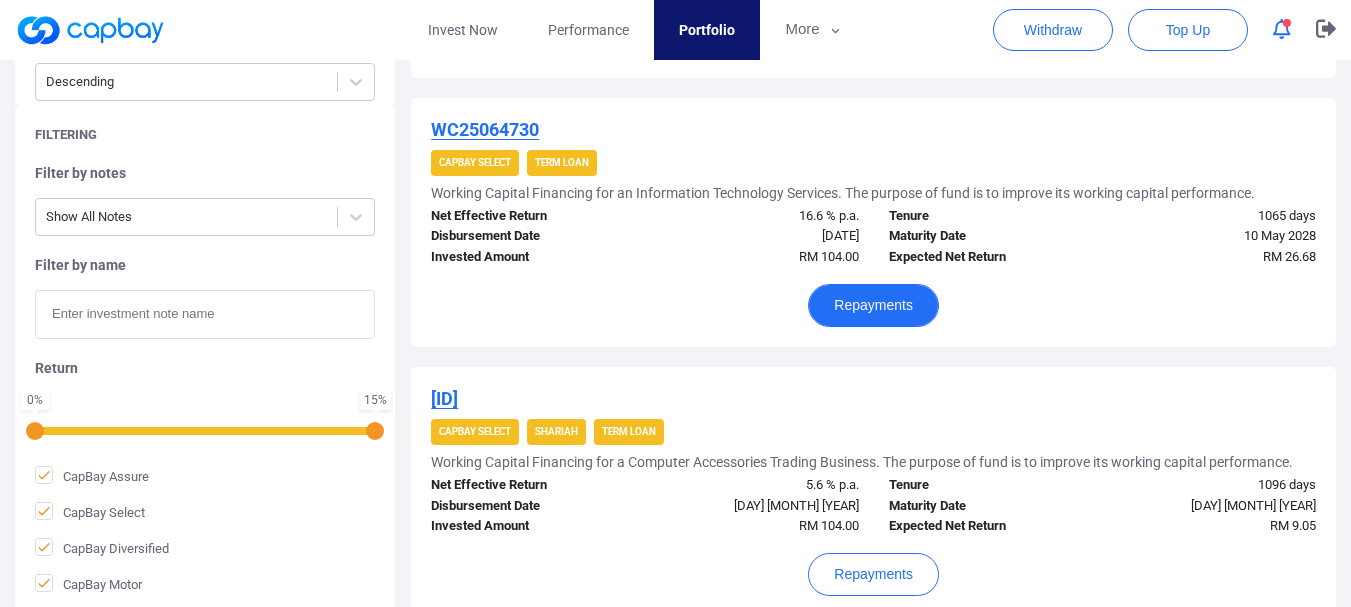 click on "Repayments" at bounding box center (873, 305) 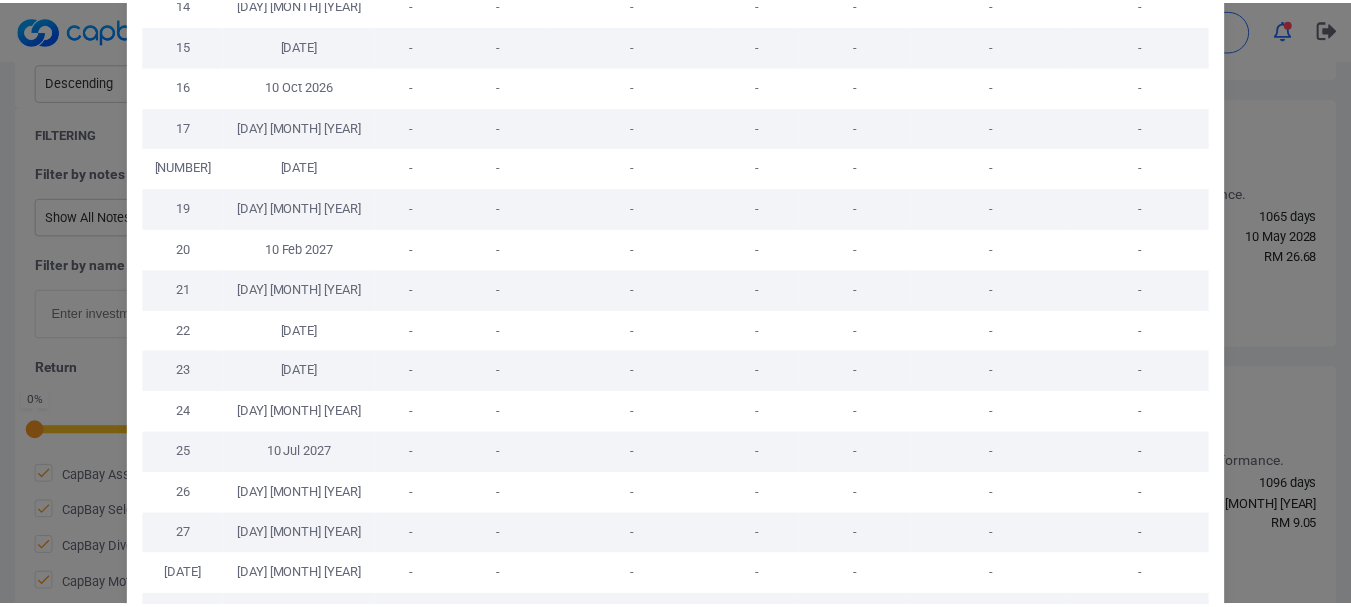 scroll, scrollTop: 1067, scrollLeft: 0, axis: vertical 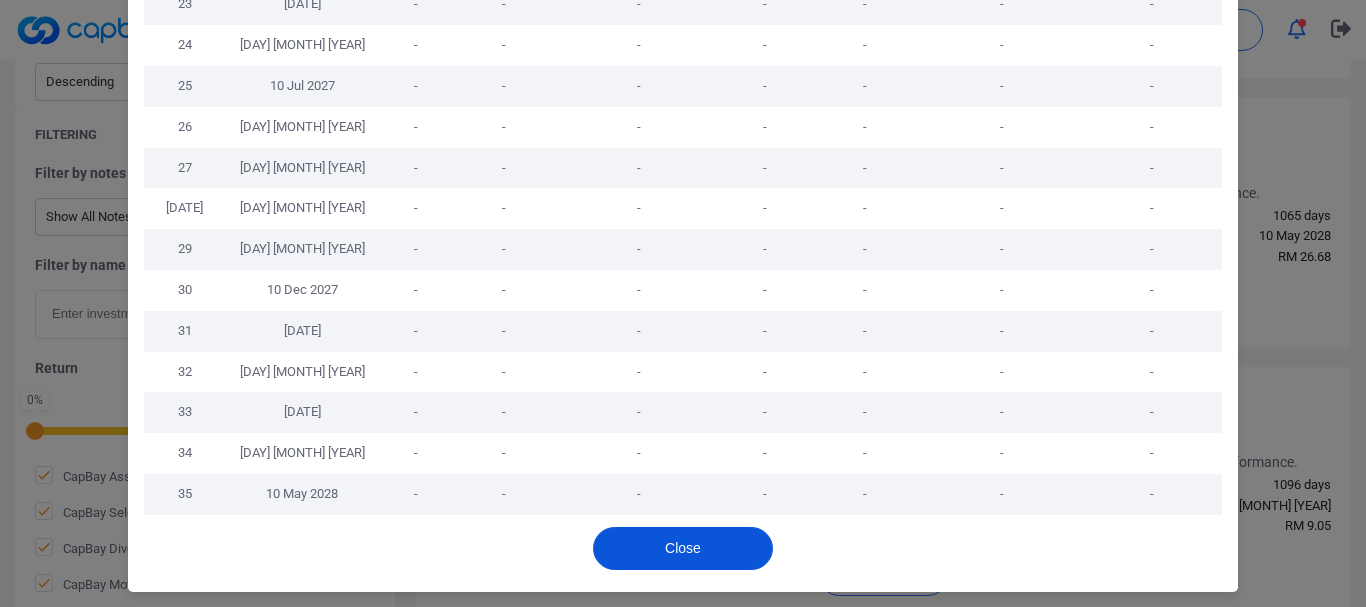 click on "Close" at bounding box center (683, 548) 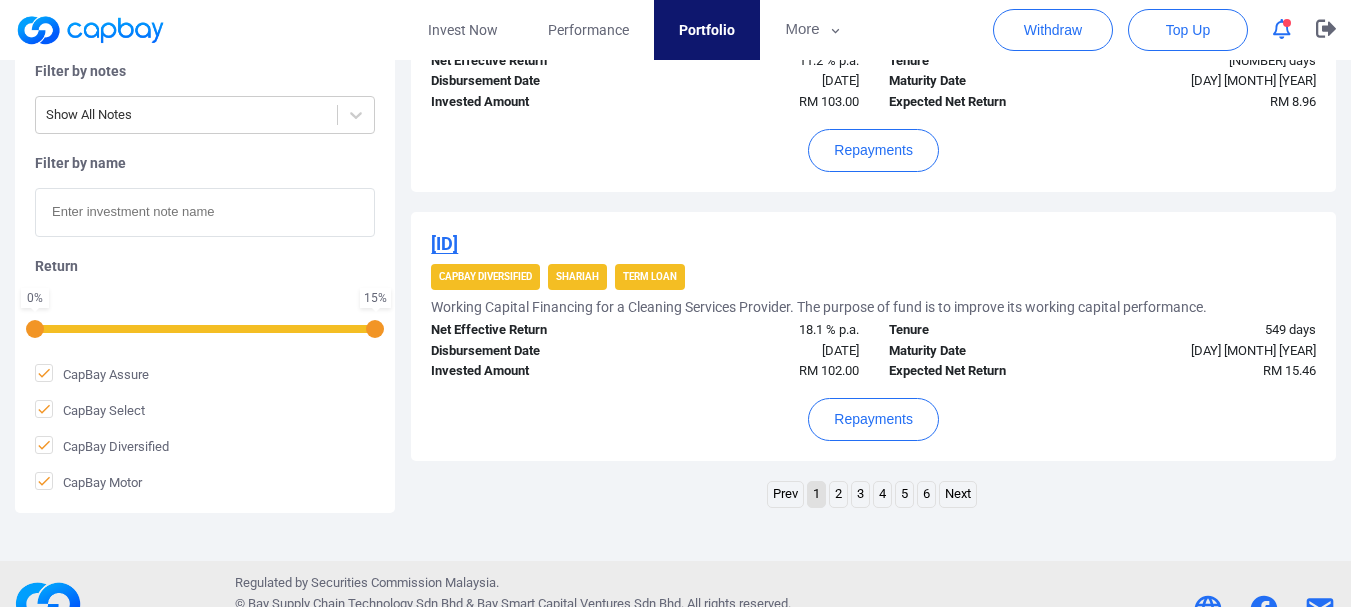 scroll, scrollTop: 2797, scrollLeft: 0, axis: vertical 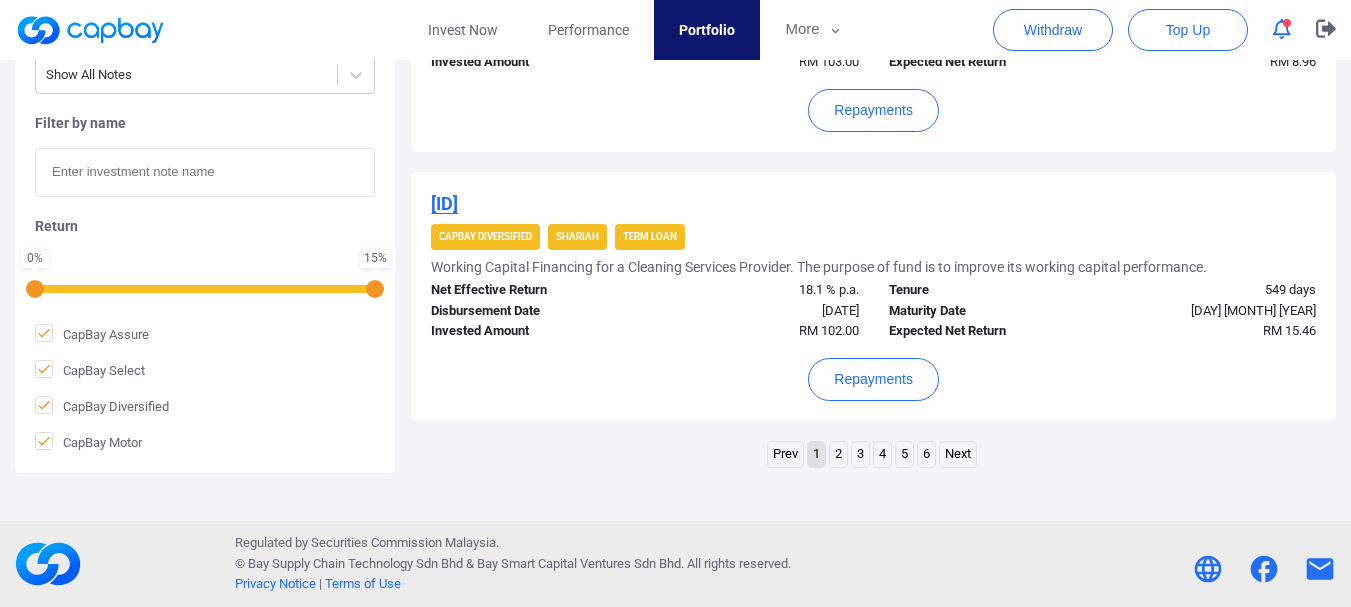 click on "6" at bounding box center [926, 454] 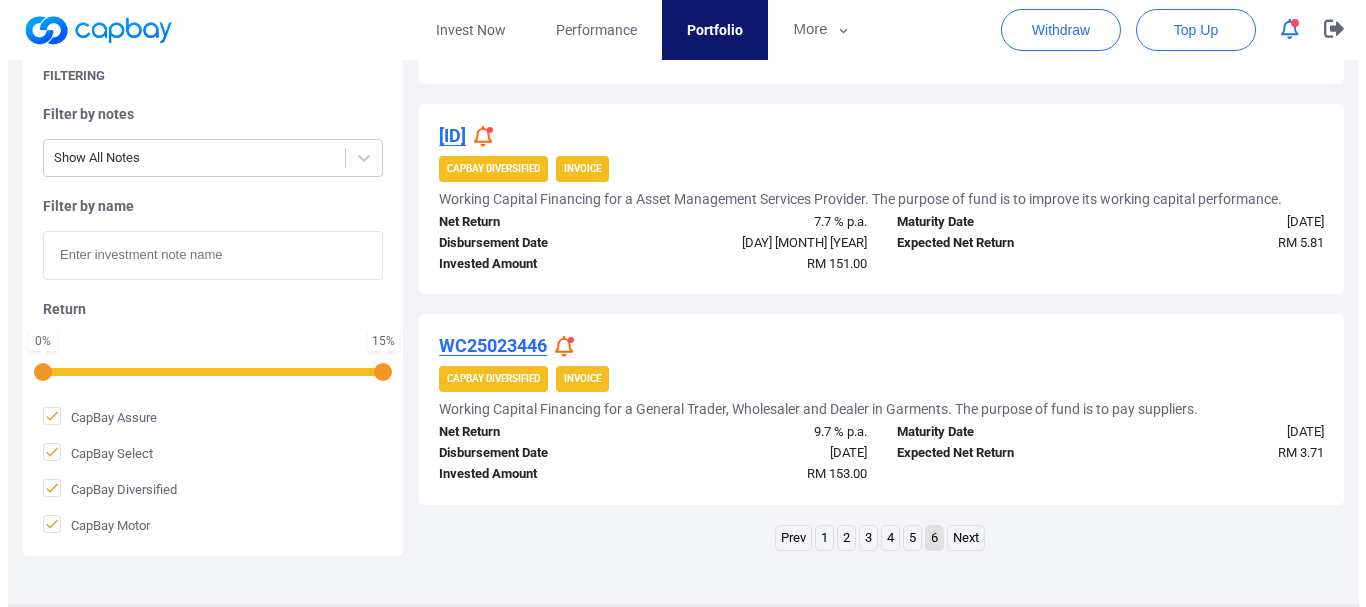 scroll, scrollTop: 1156, scrollLeft: 0, axis: vertical 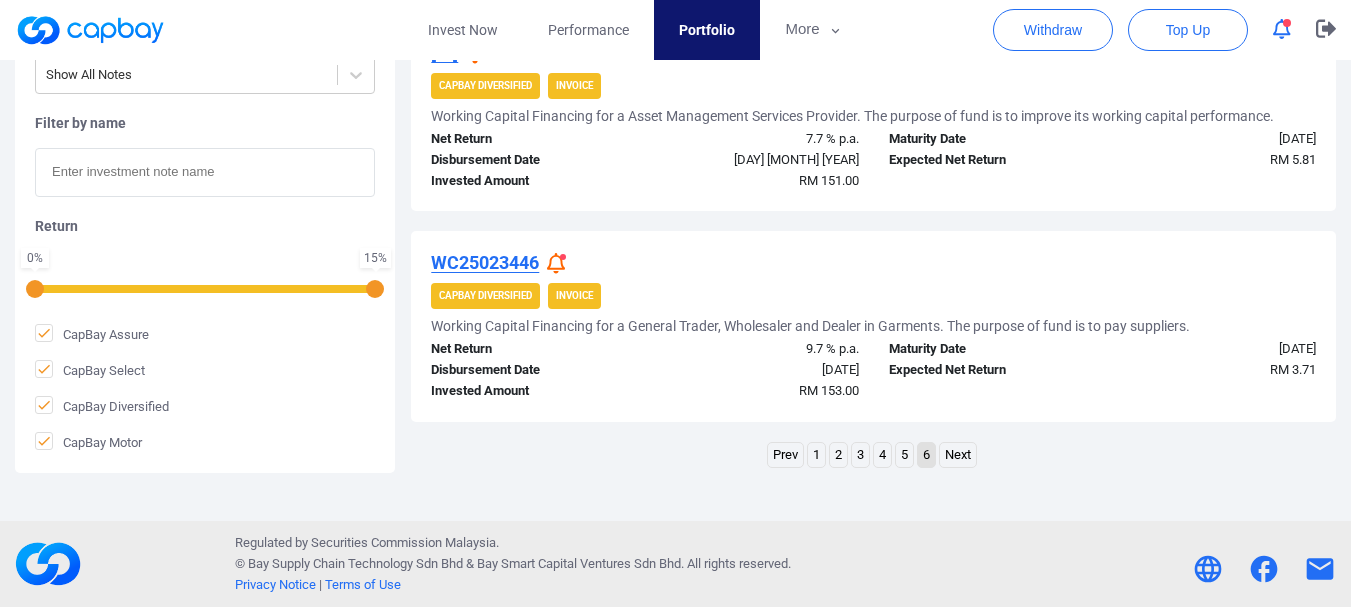 click 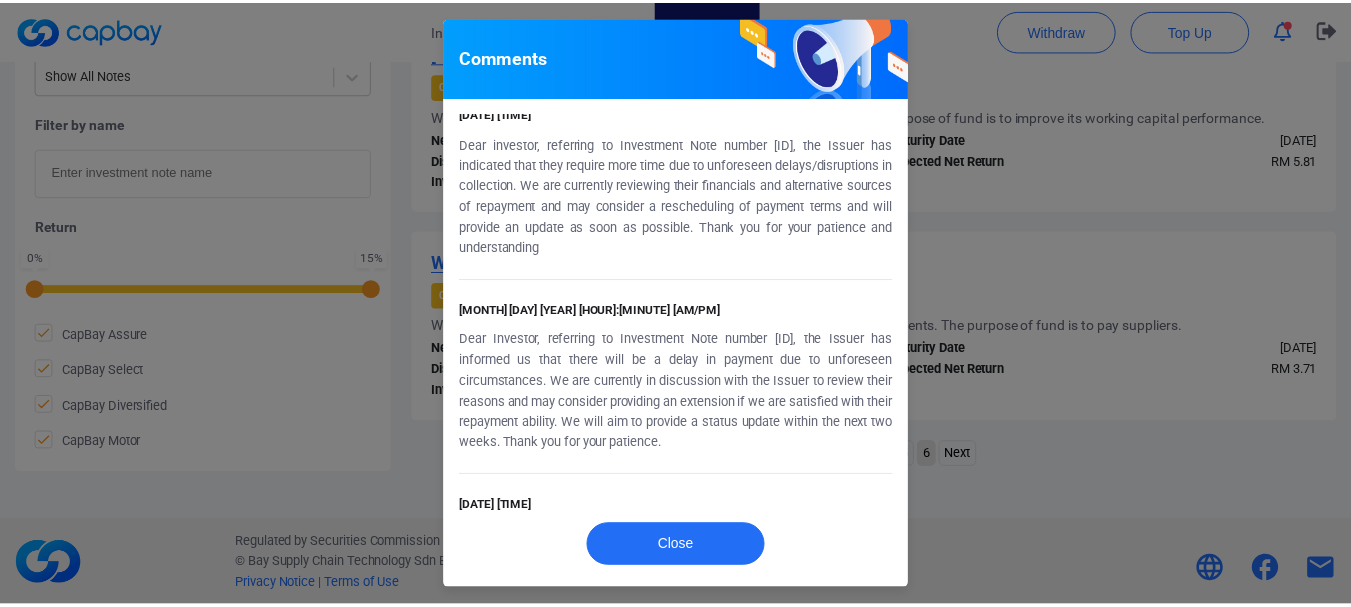 scroll, scrollTop: 0, scrollLeft: 0, axis: both 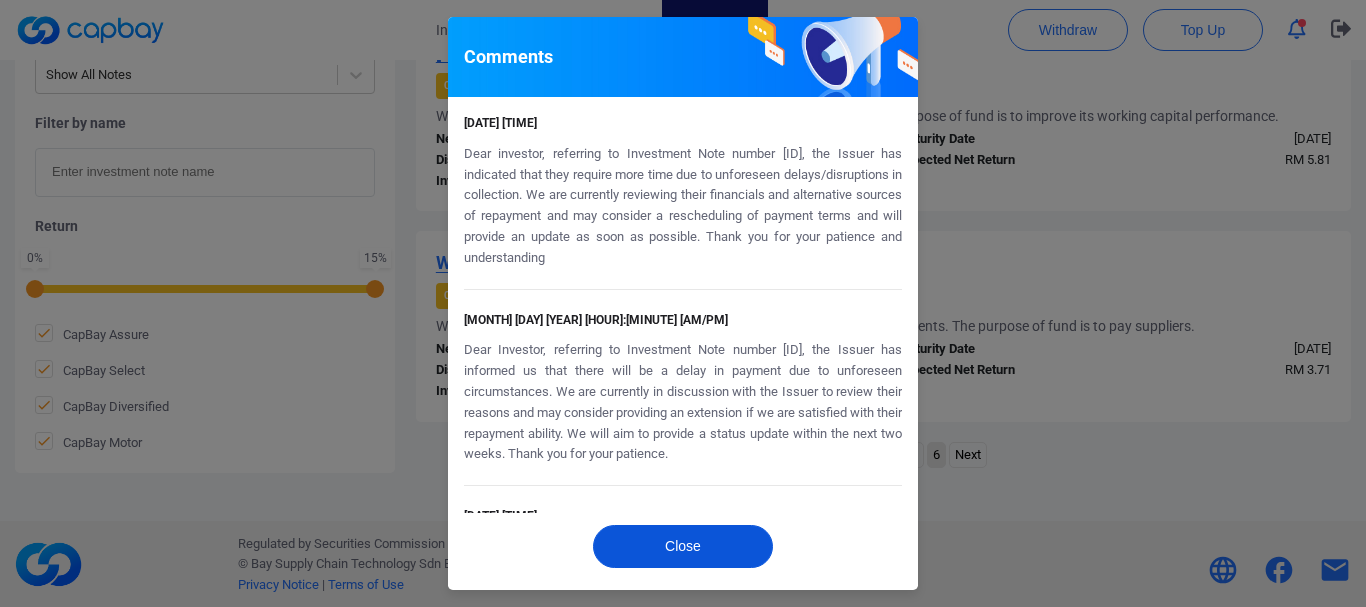 click on "Close" at bounding box center [683, 546] 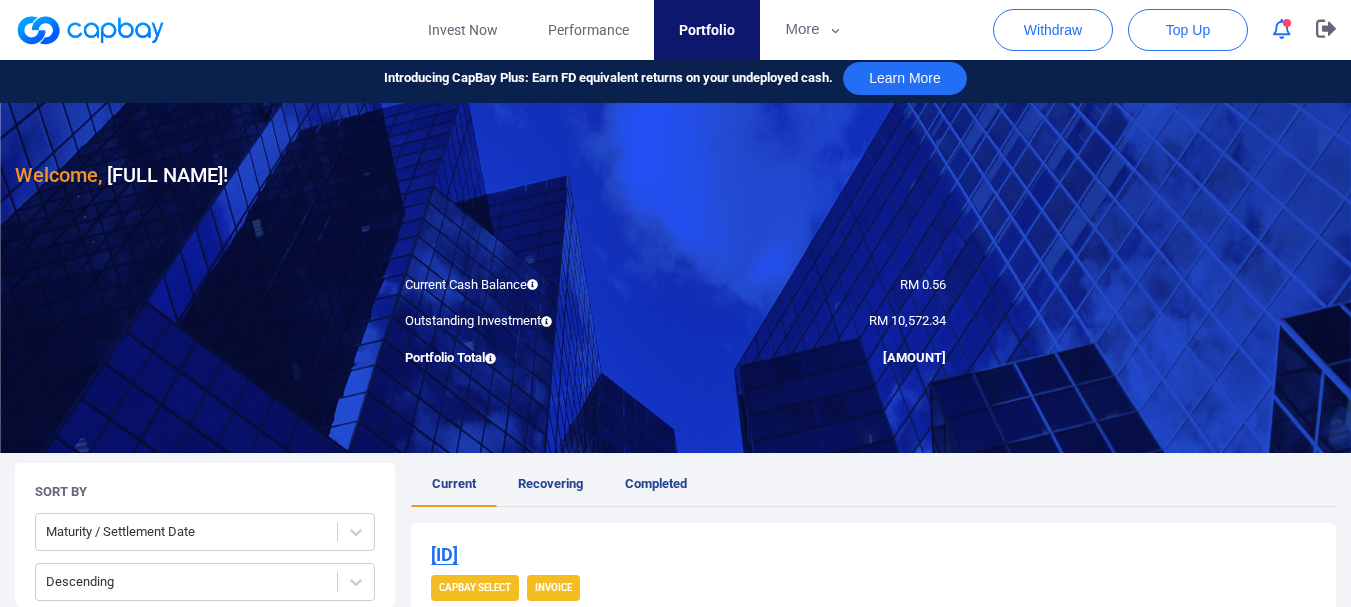 scroll, scrollTop: 0, scrollLeft: 0, axis: both 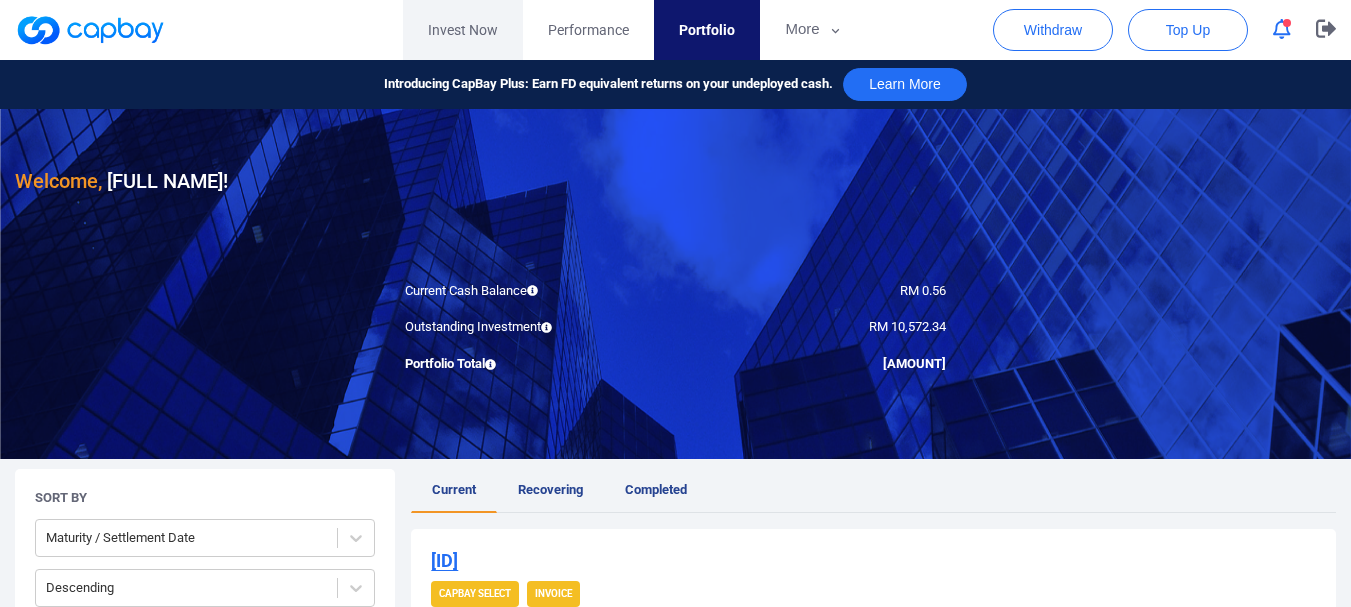 click on "Invest Now" at bounding box center (463, 30) 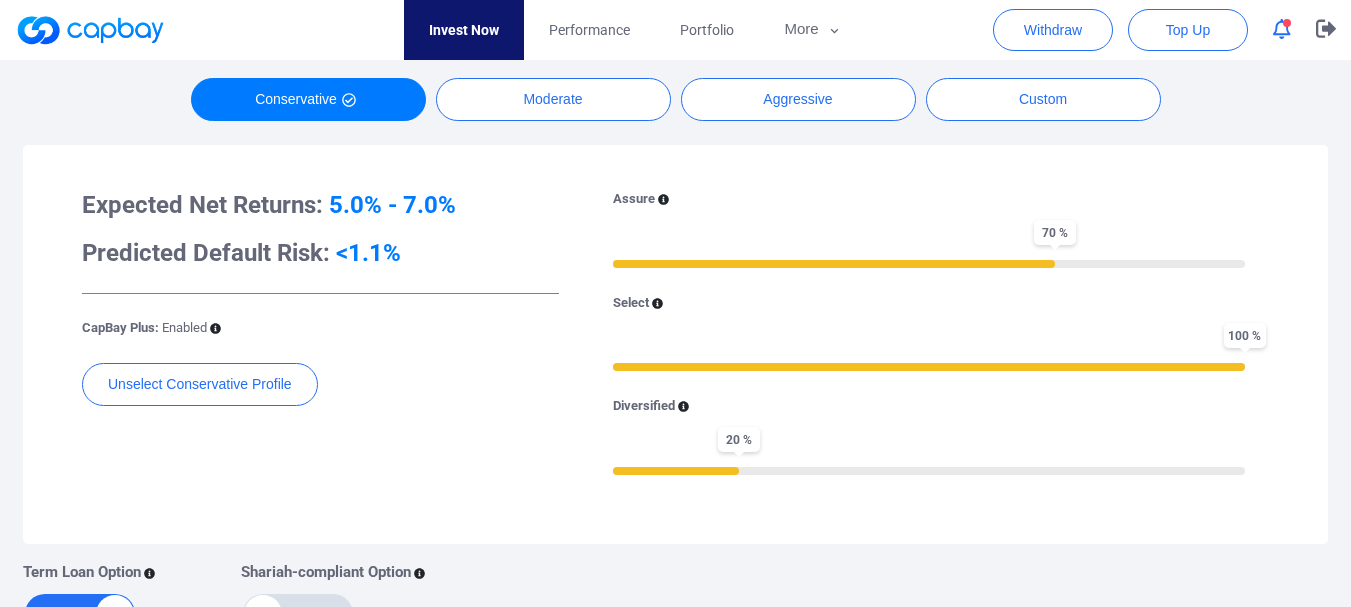 scroll, scrollTop: 100, scrollLeft: 0, axis: vertical 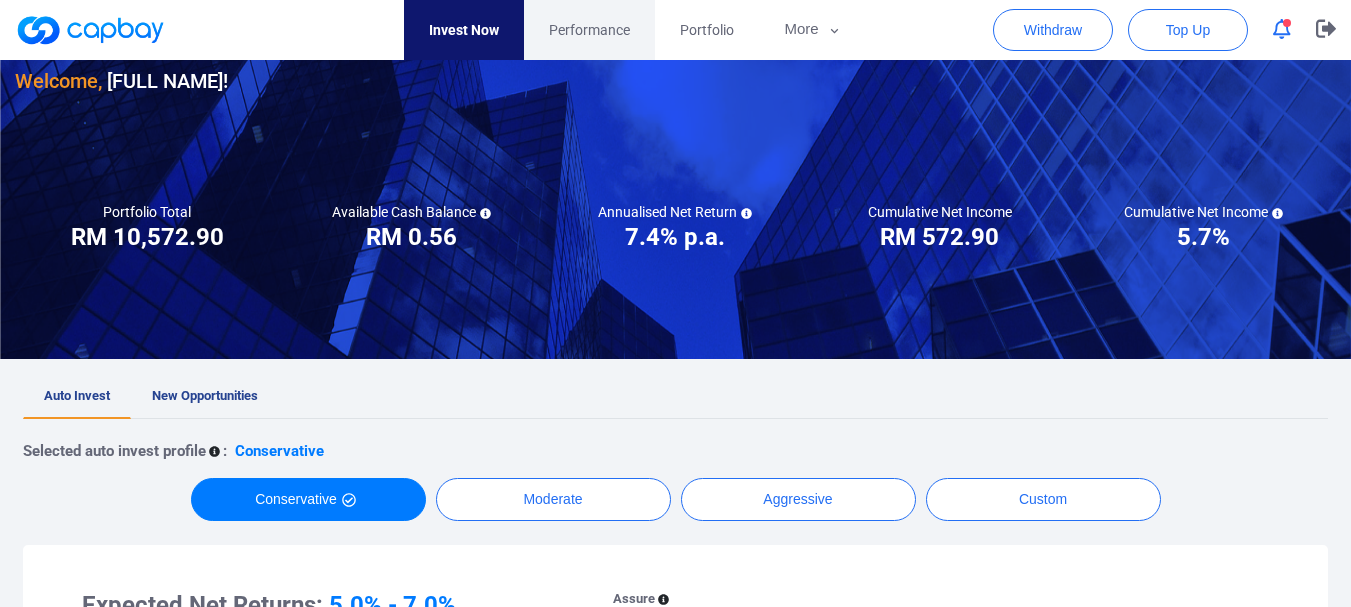 click on "Performance" at bounding box center (589, 30) 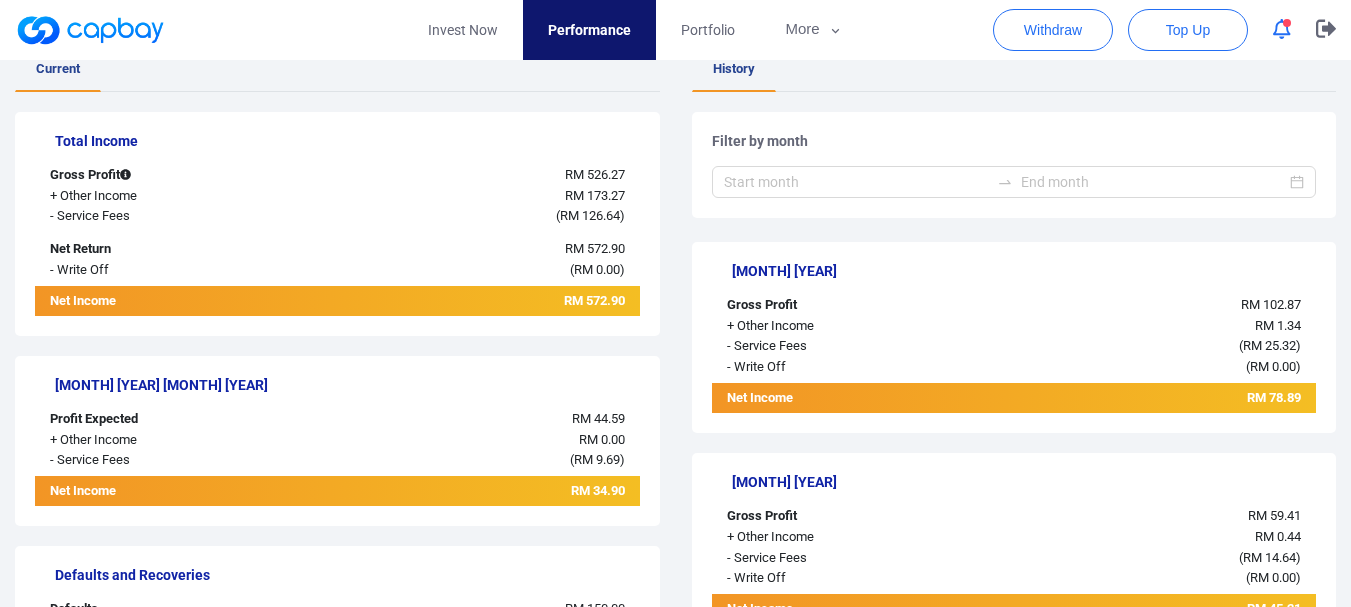 scroll, scrollTop: 0, scrollLeft: 0, axis: both 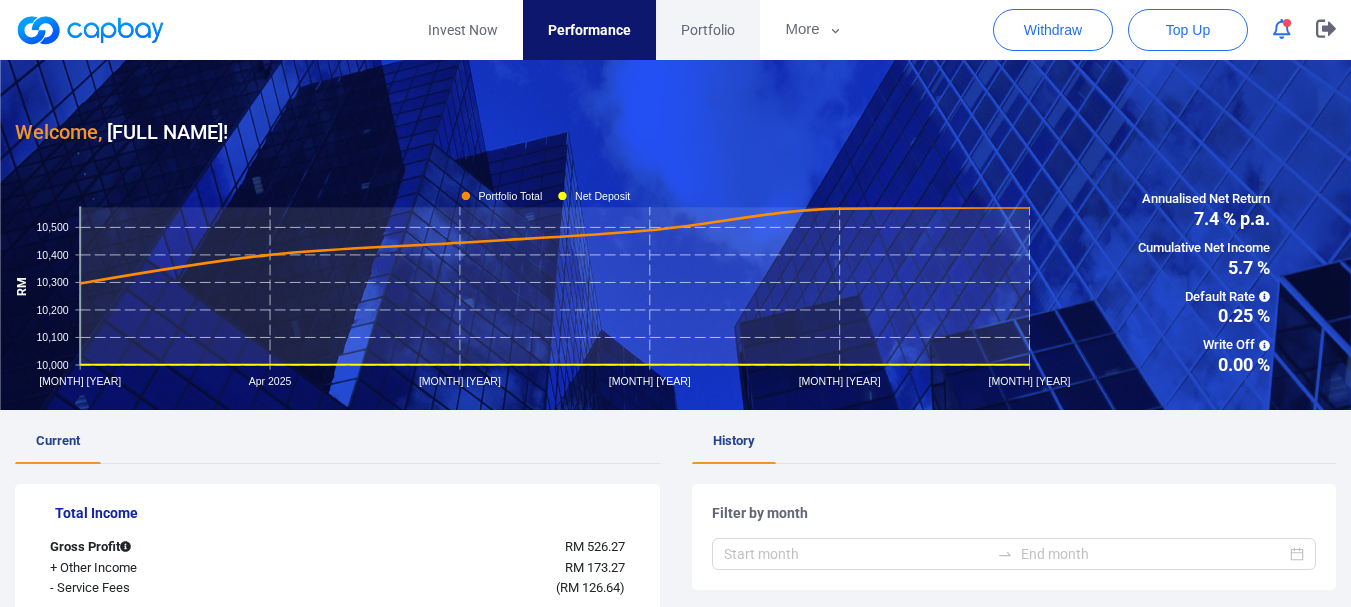 click on "Portfolio" at bounding box center [708, 30] 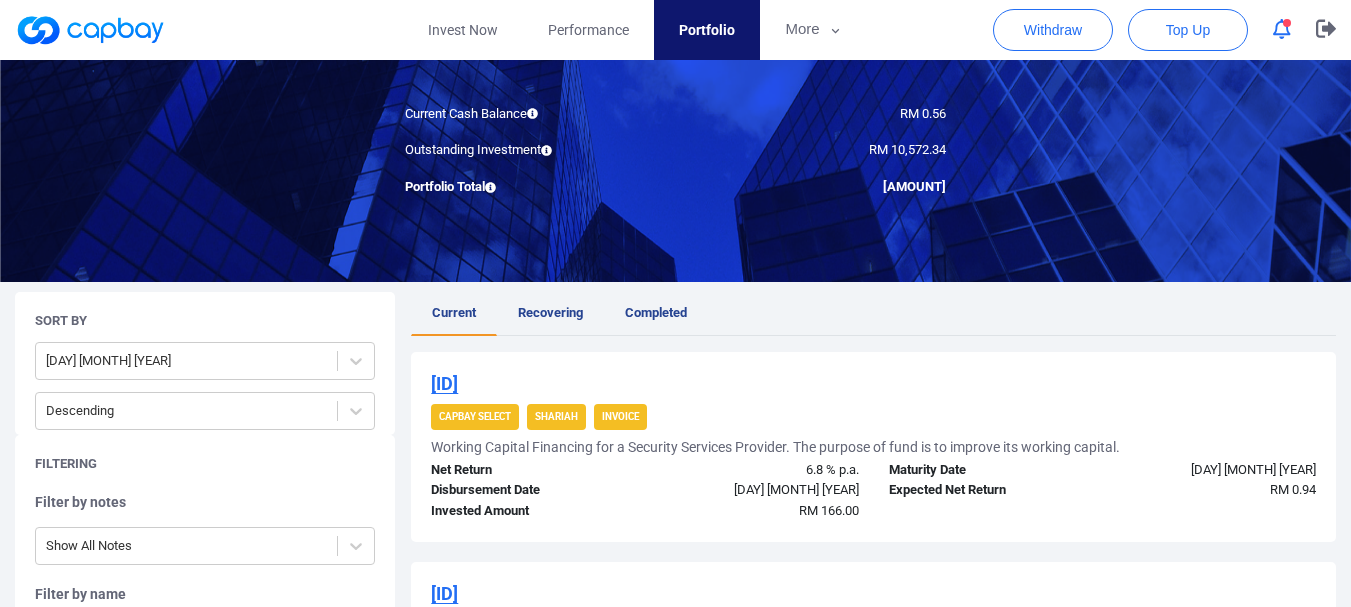 scroll, scrollTop: 300, scrollLeft: 0, axis: vertical 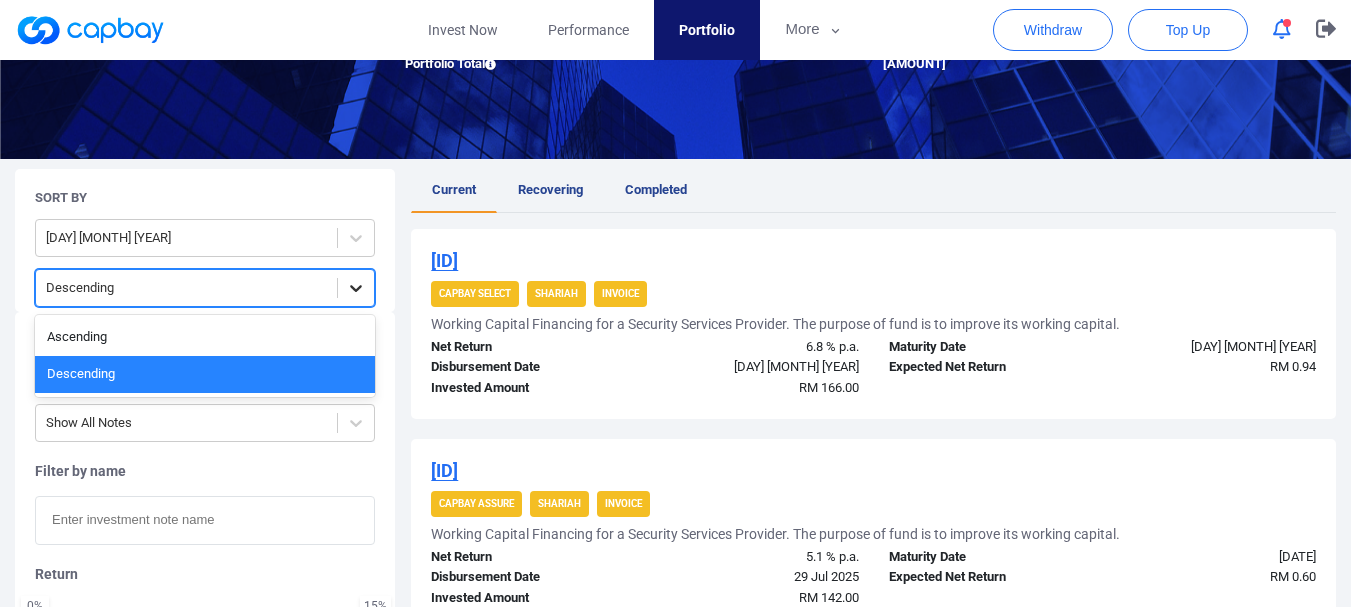 click 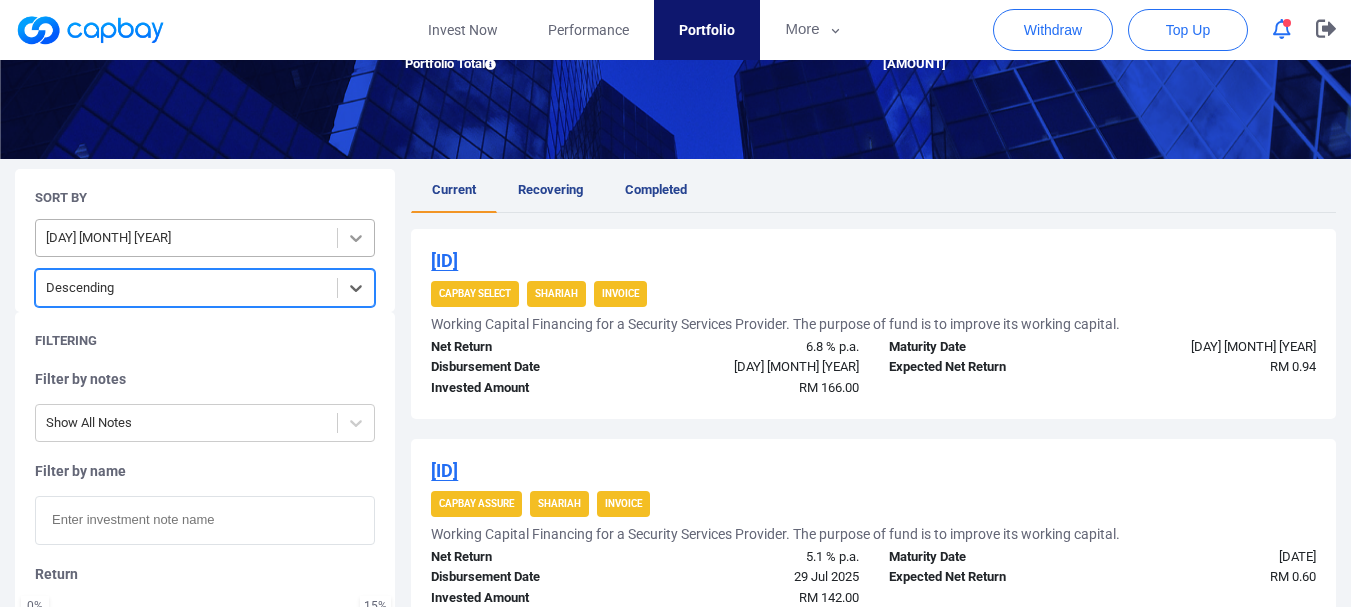 click 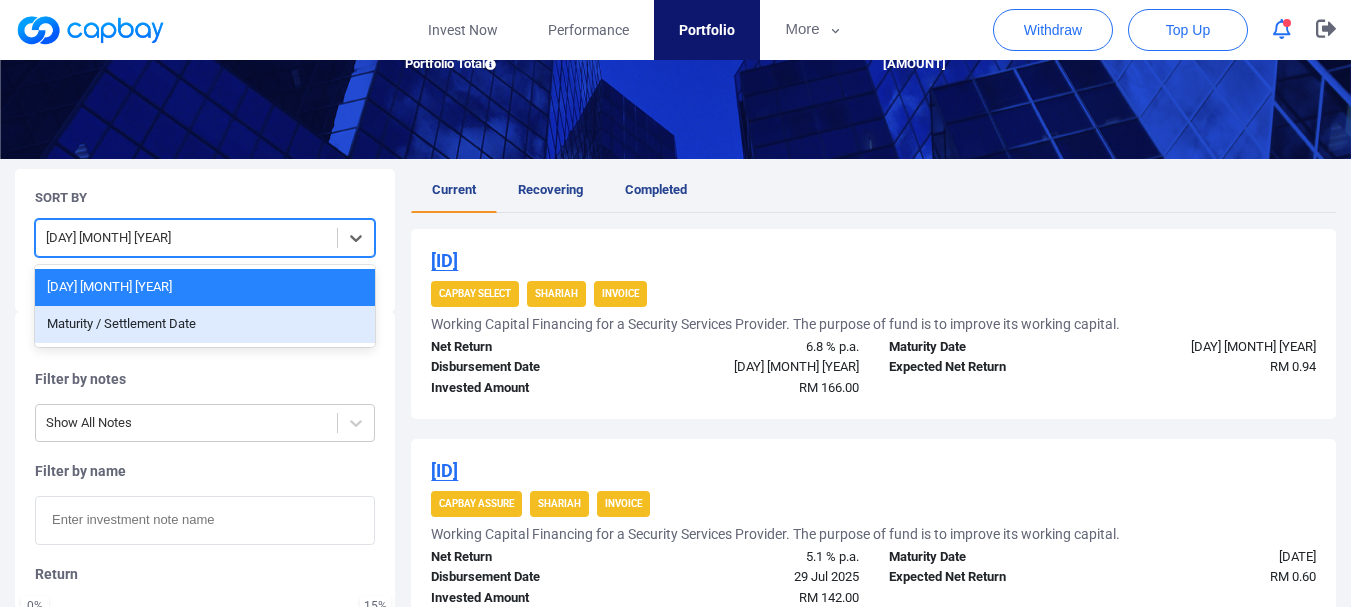 click on "Maturity / Settlement Date" at bounding box center [205, 324] 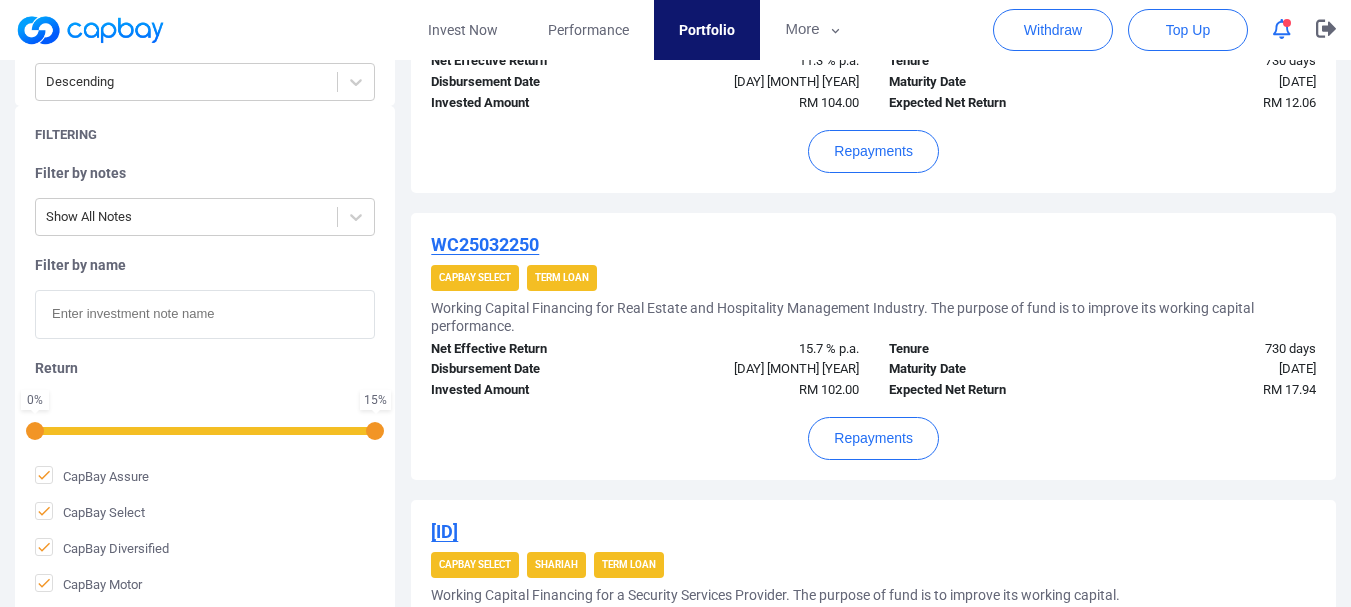 scroll, scrollTop: 2797, scrollLeft: 0, axis: vertical 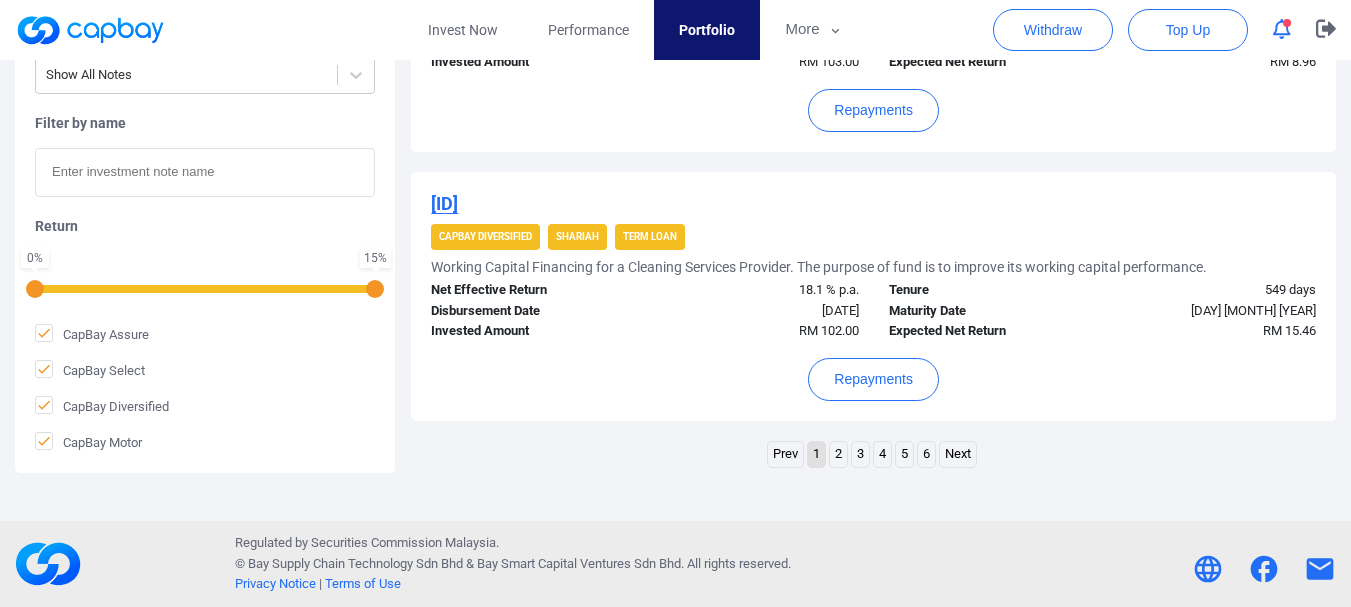 click on "6" at bounding box center (926, 454) 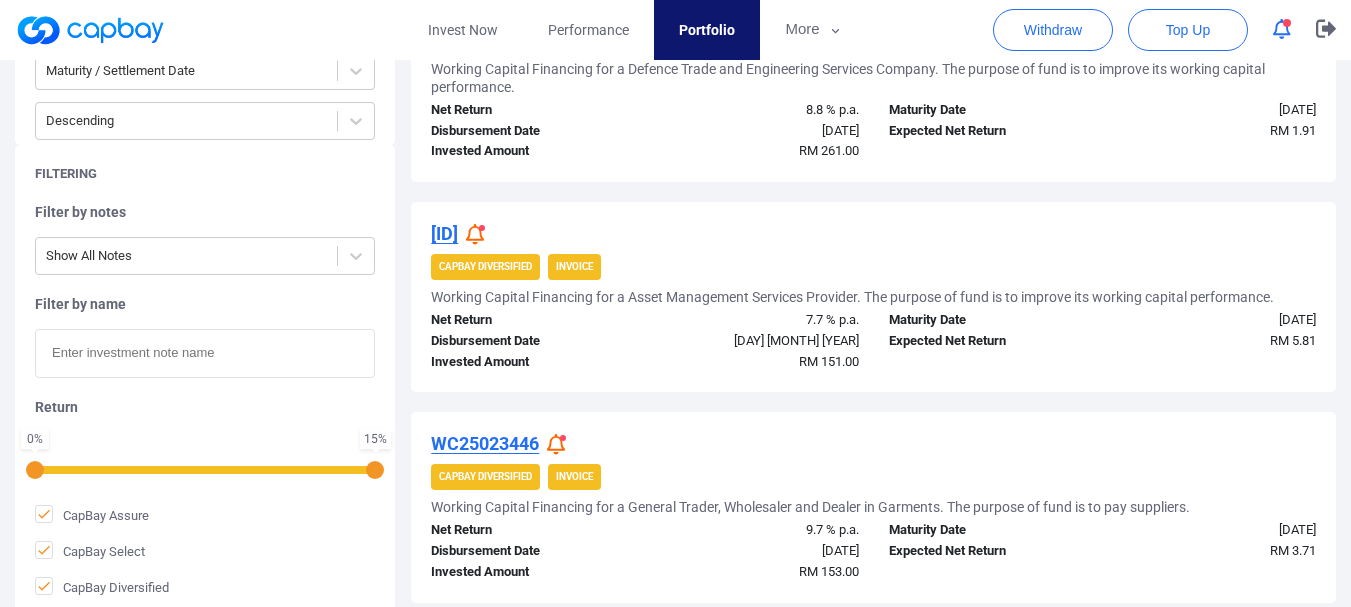scroll, scrollTop: 756, scrollLeft: 0, axis: vertical 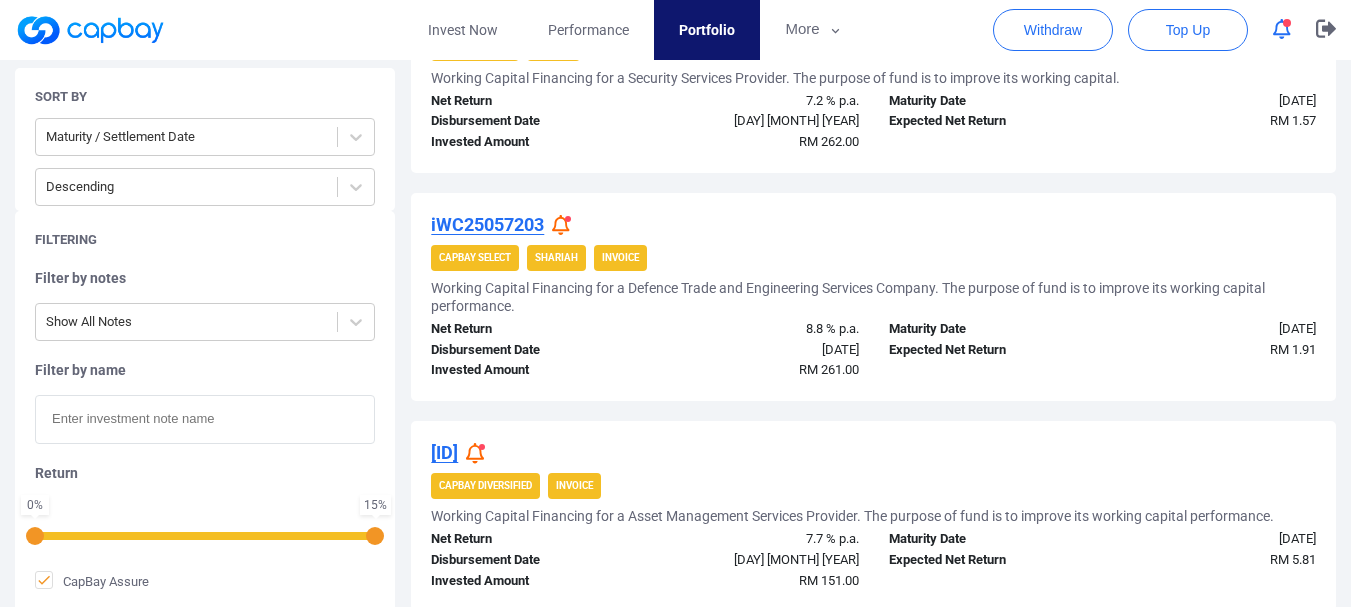 click 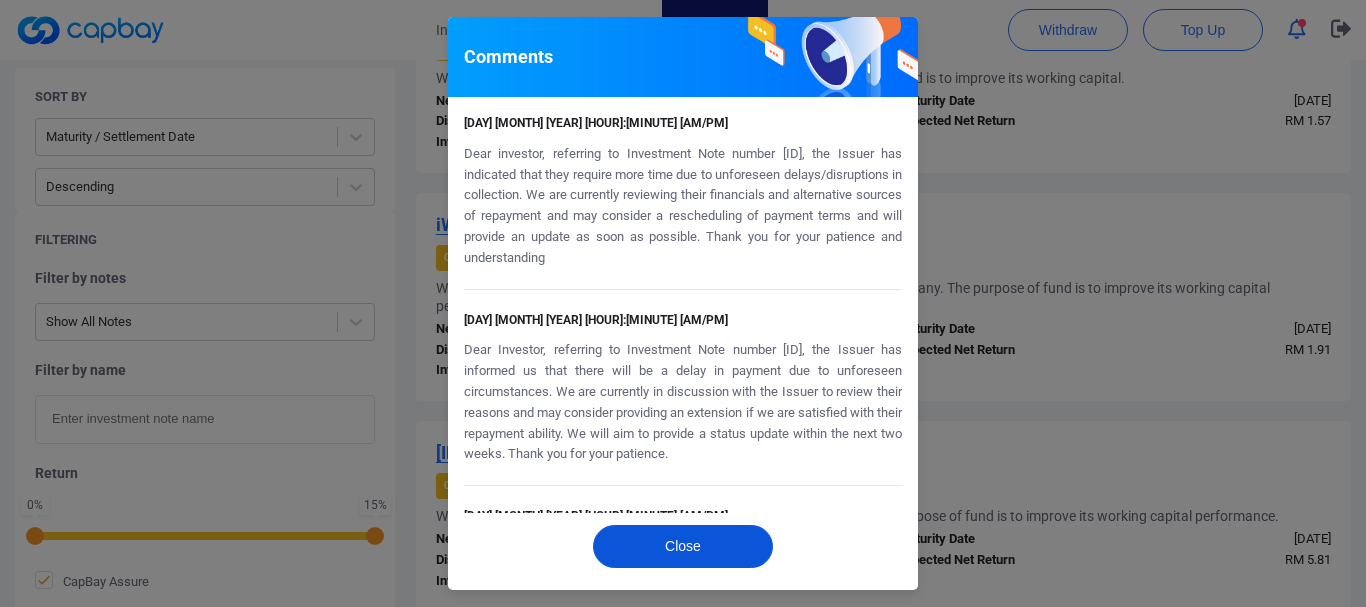 click on "Close" at bounding box center [683, 546] 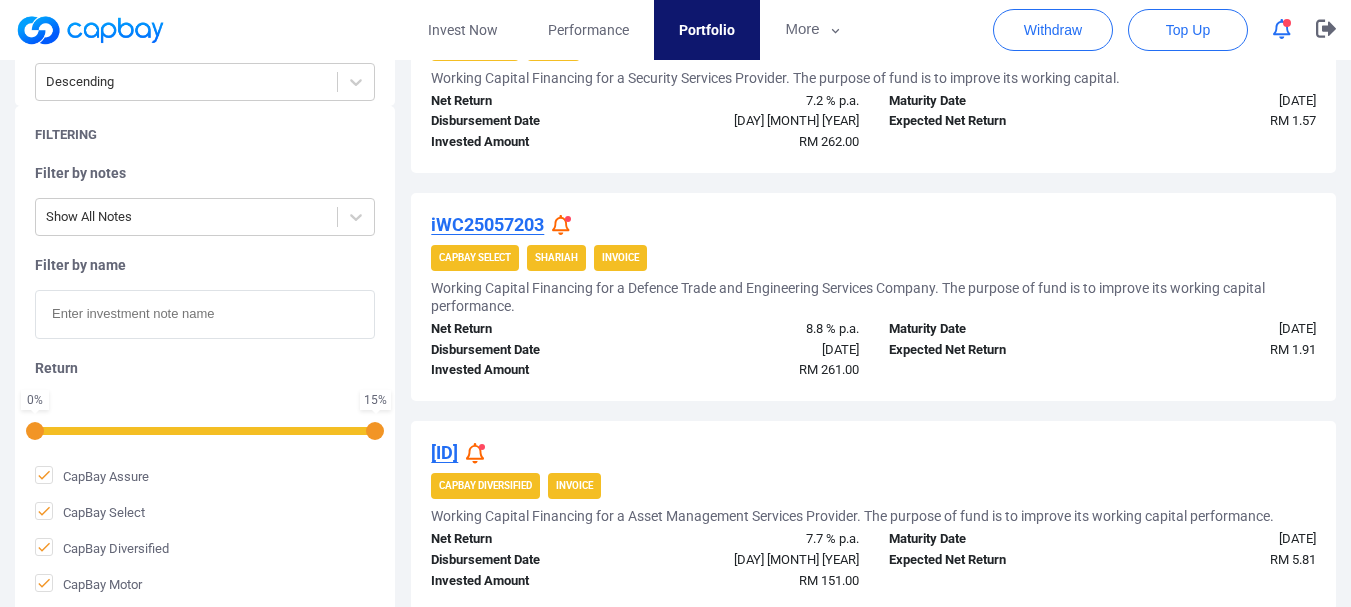 scroll, scrollTop: 1156, scrollLeft: 0, axis: vertical 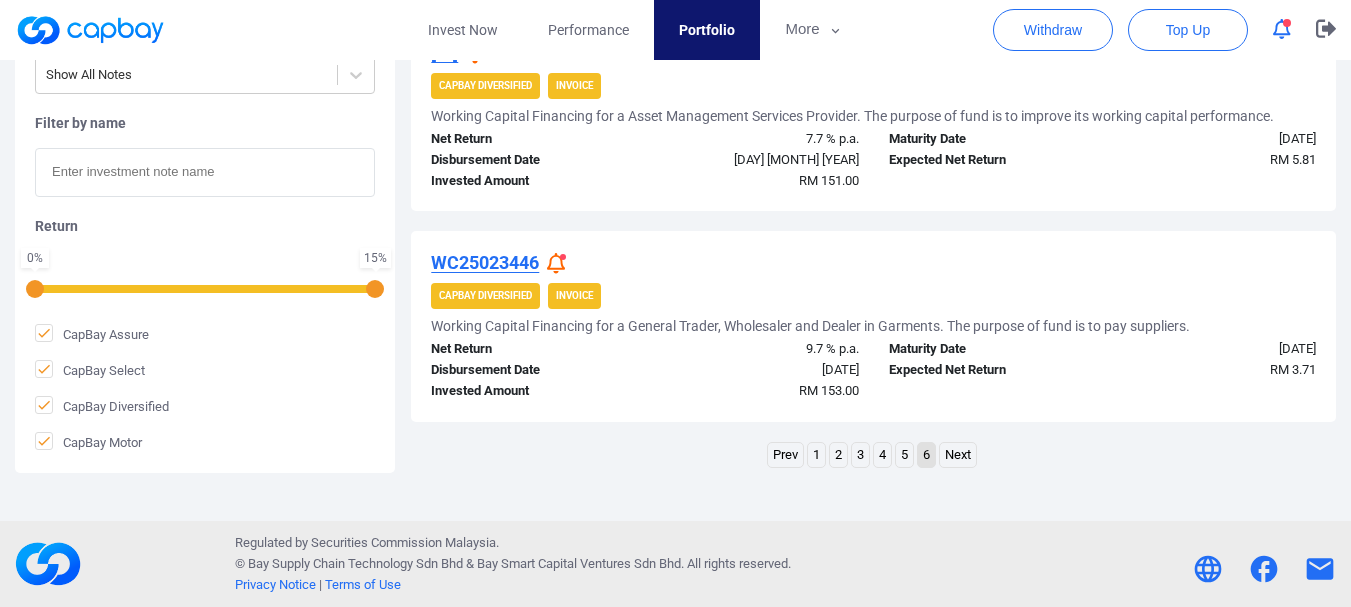 click on "5" at bounding box center (904, 455) 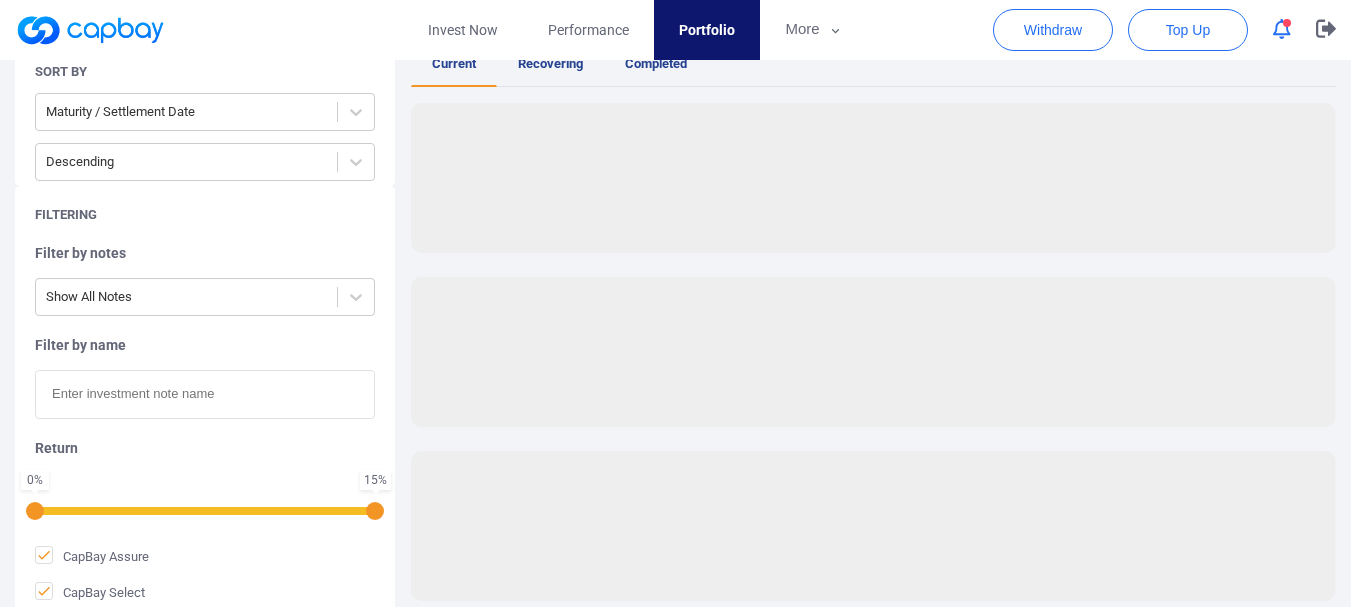 scroll, scrollTop: 348, scrollLeft: 0, axis: vertical 